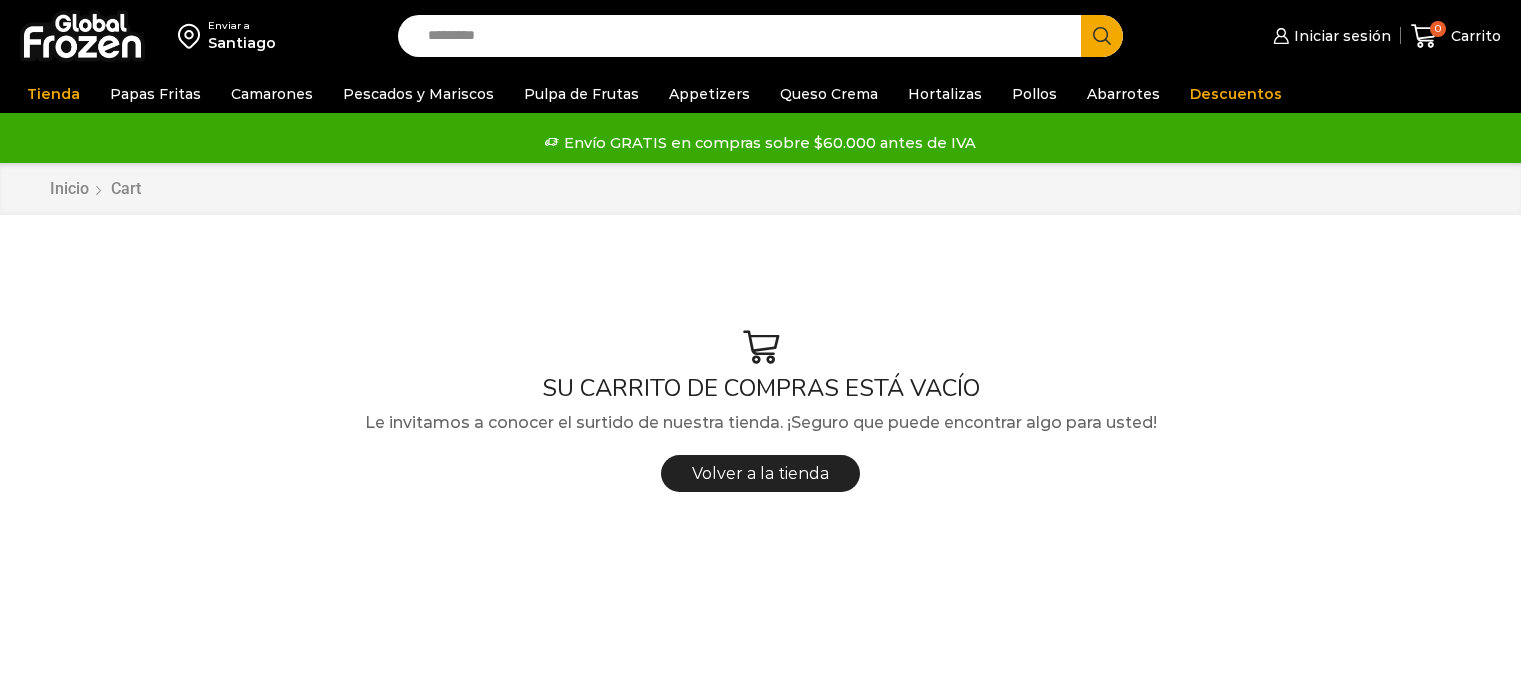 scroll, scrollTop: 0, scrollLeft: 0, axis: both 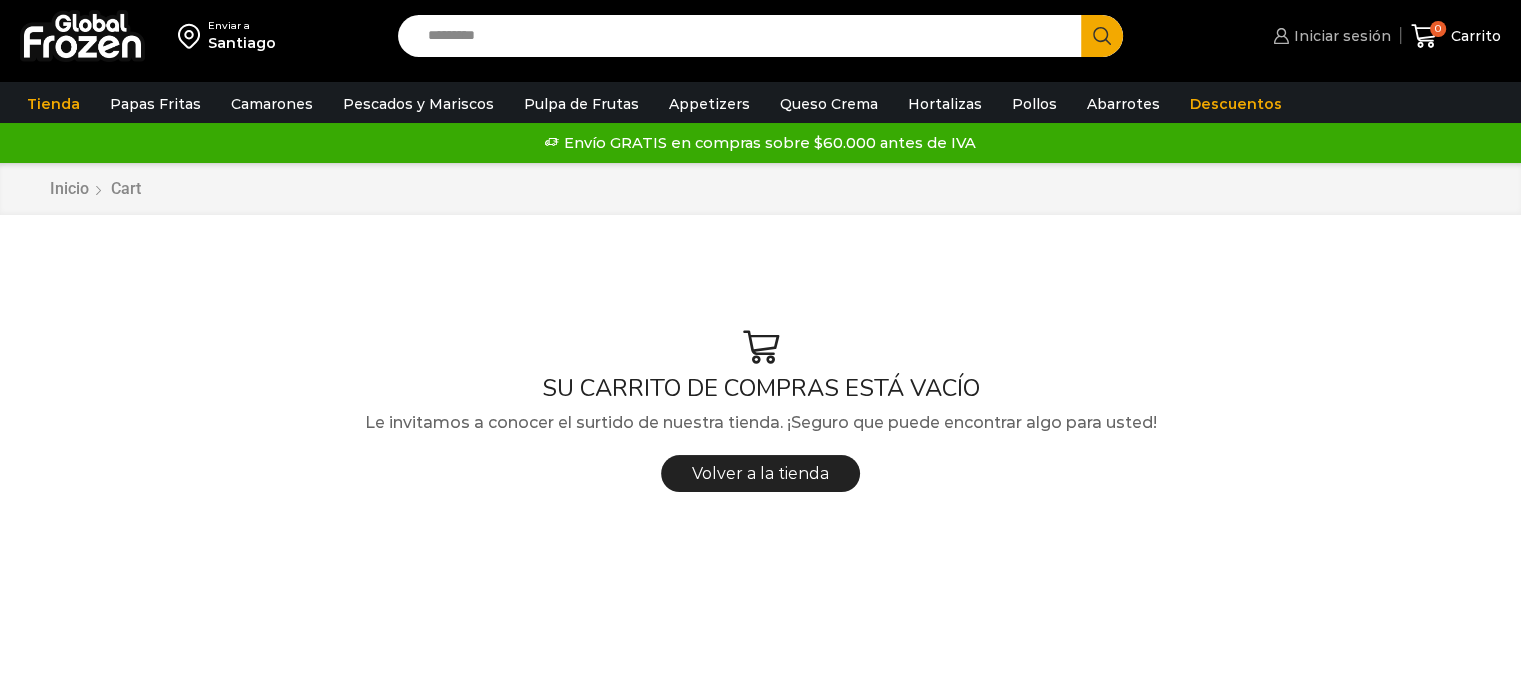 click on "Iniciar sesión" at bounding box center [1340, 36] 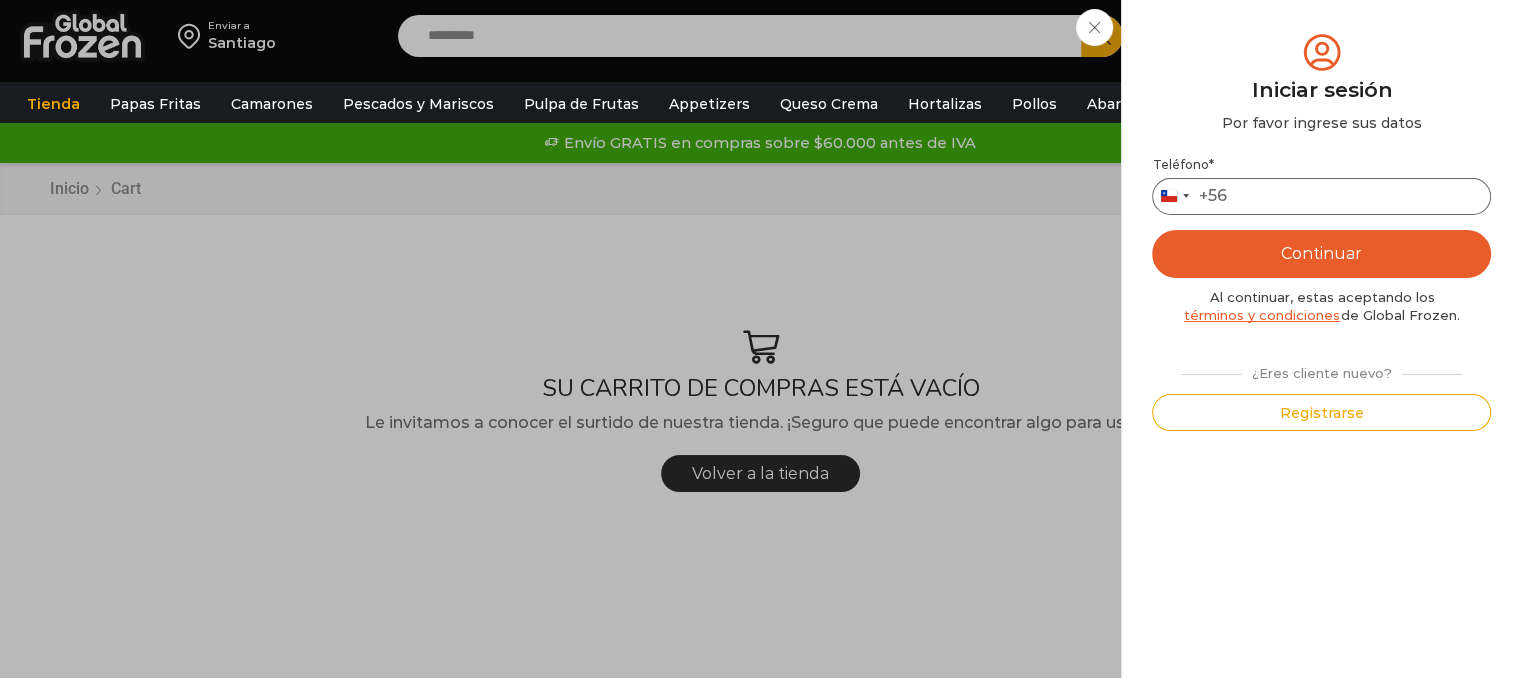 click on "Teléfono
*" at bounding box center [1321, 196] 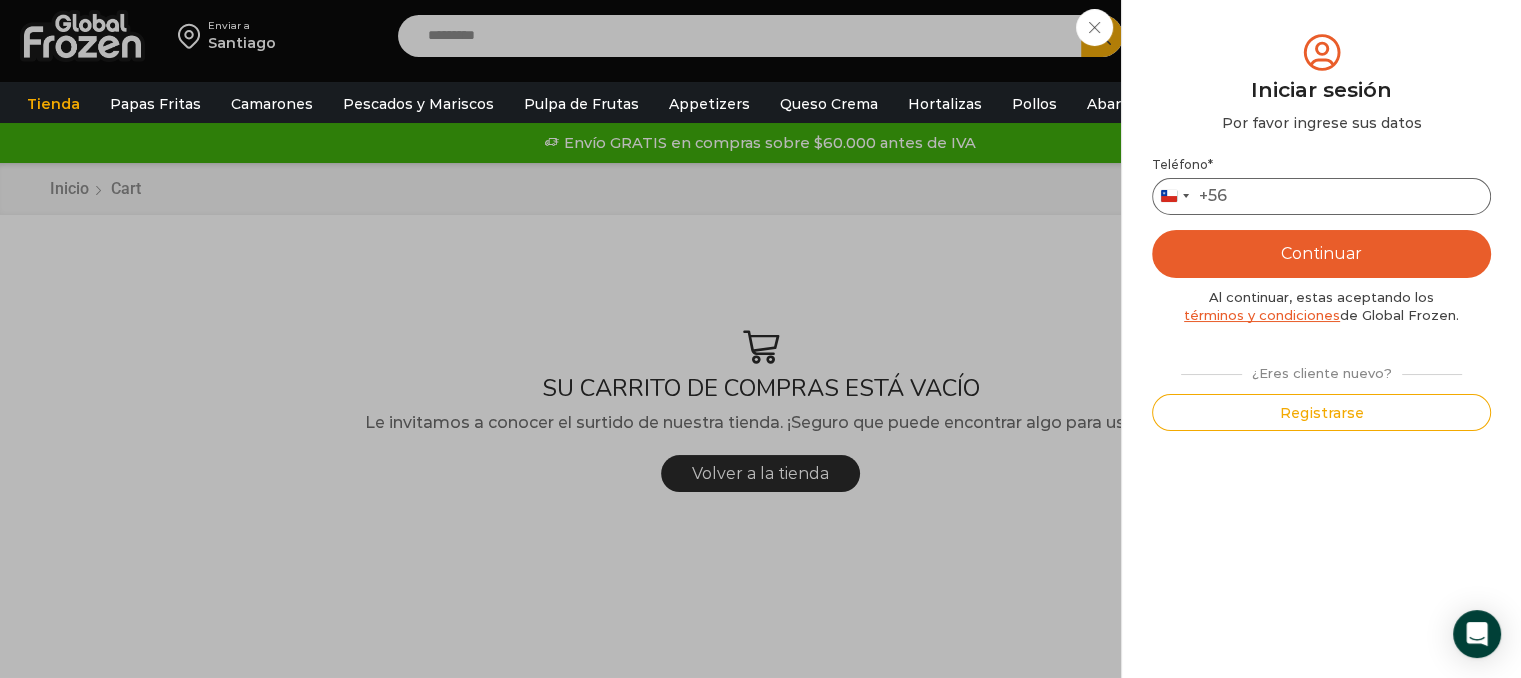 type on "*********" 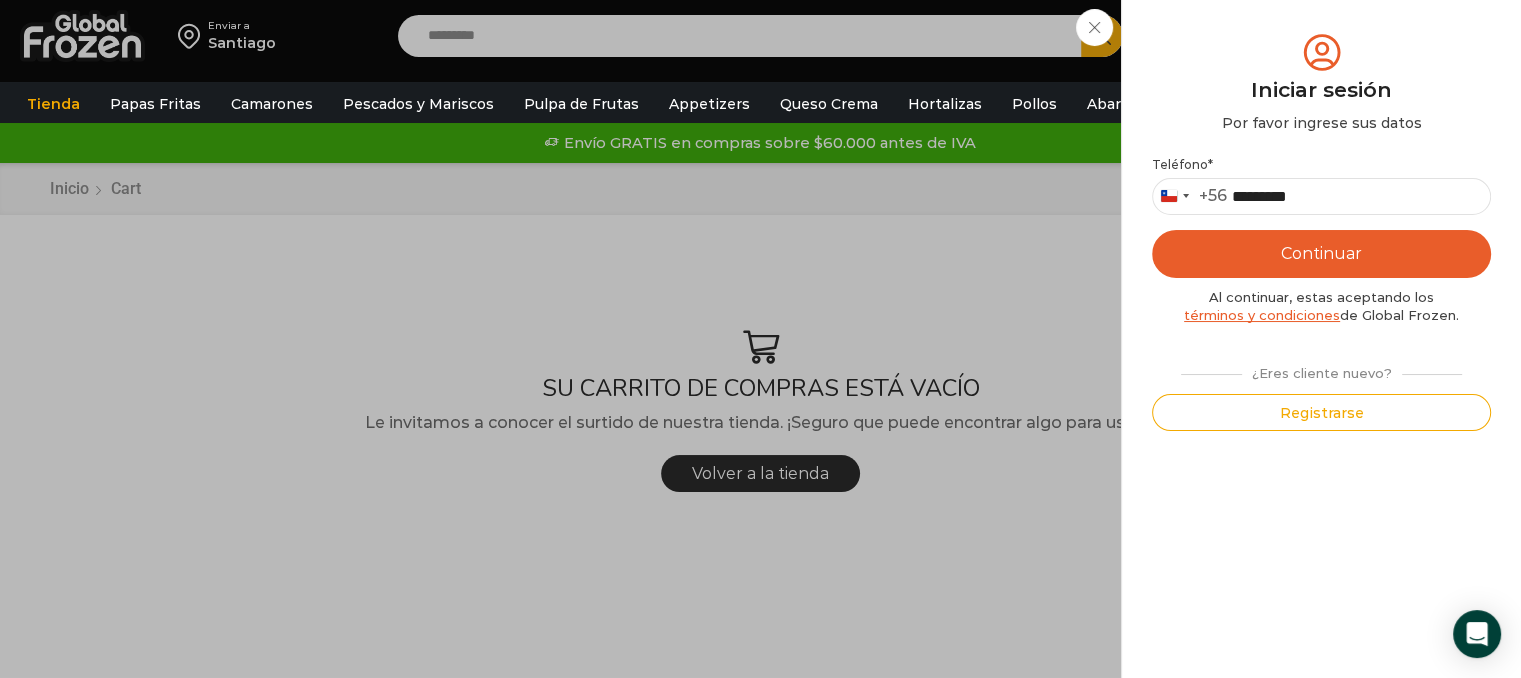 click on "Continuar" at bounding box center [1321, 254] 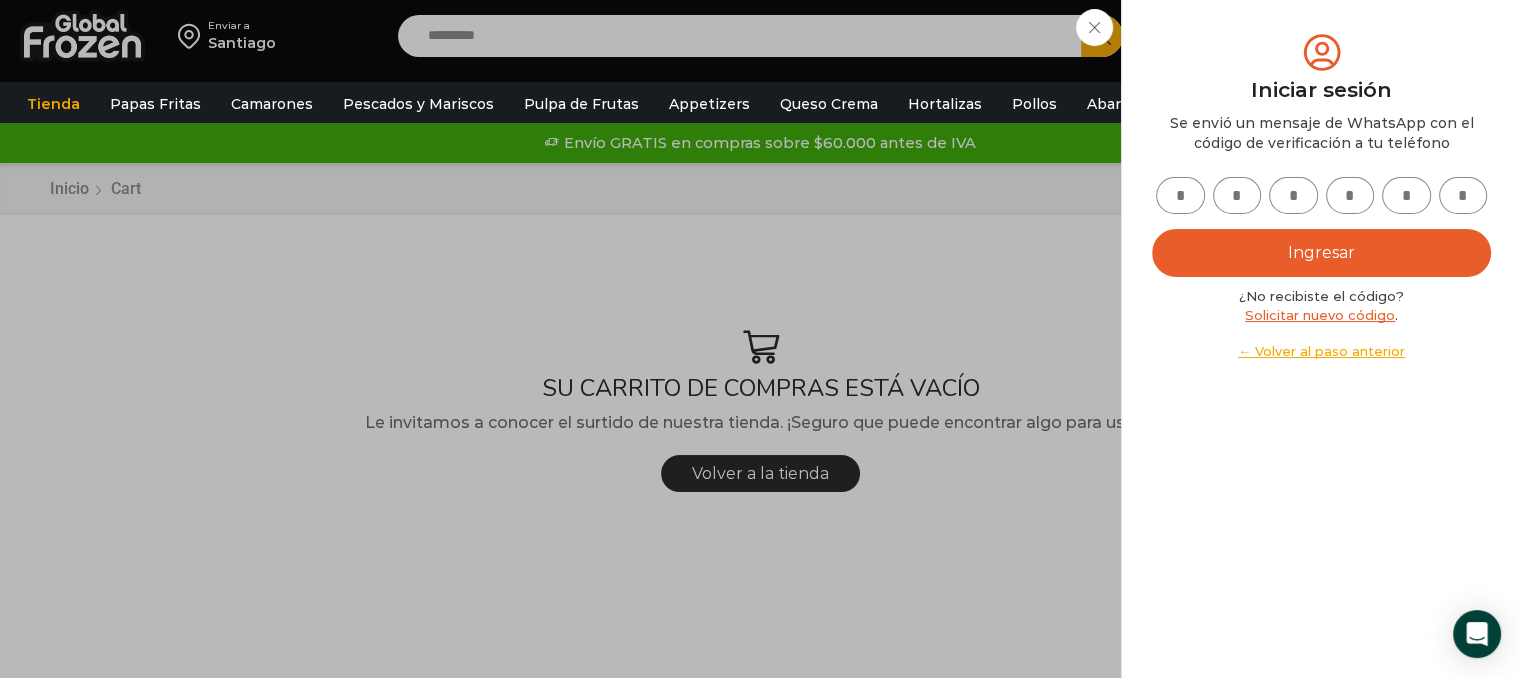 click at bounding box center [1180, 195] 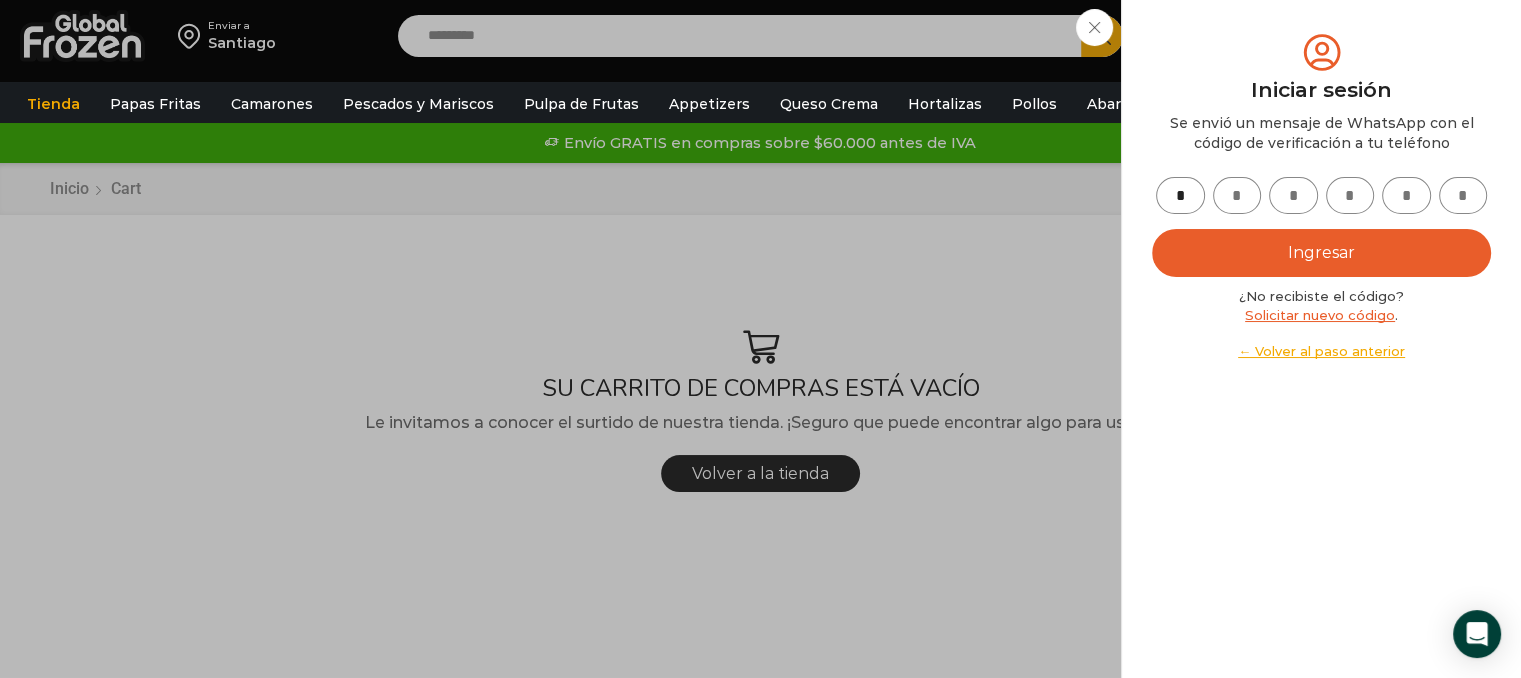 type on "*" 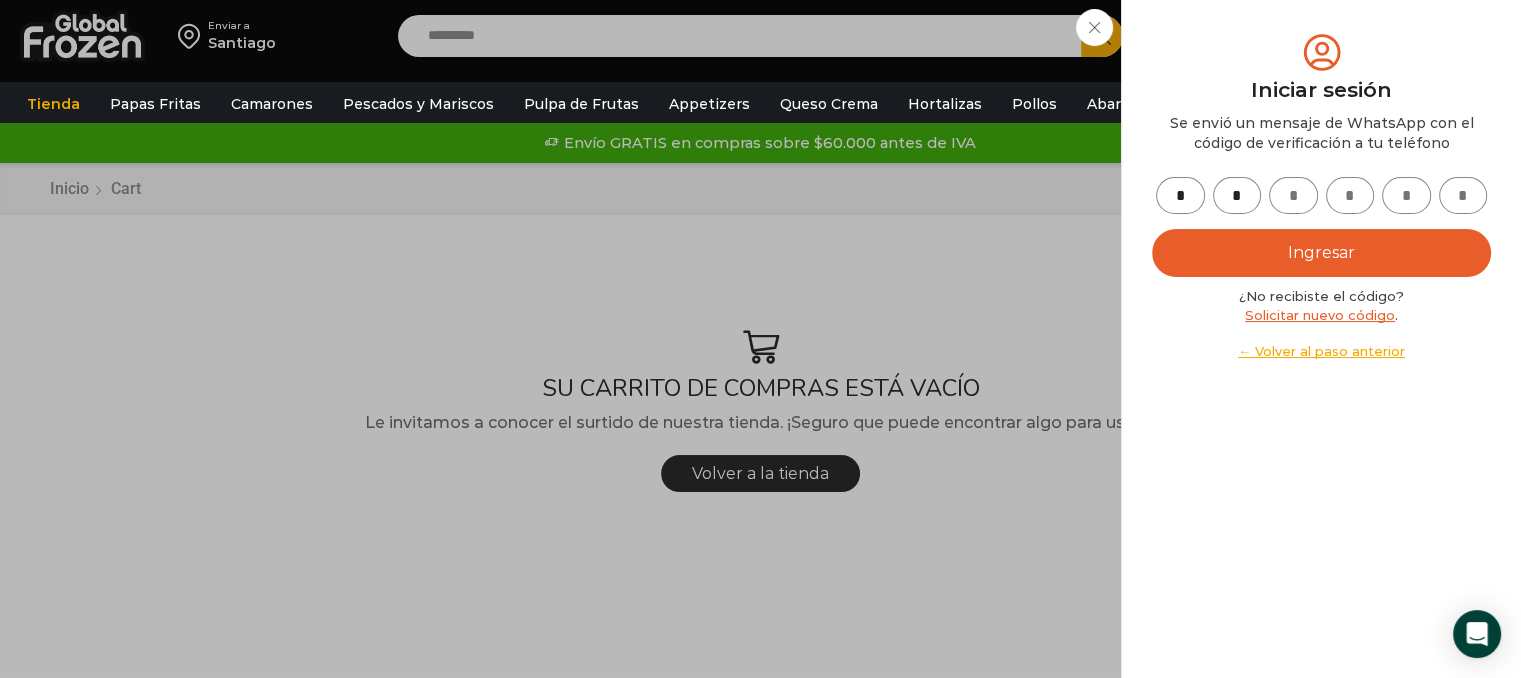 type on "*" 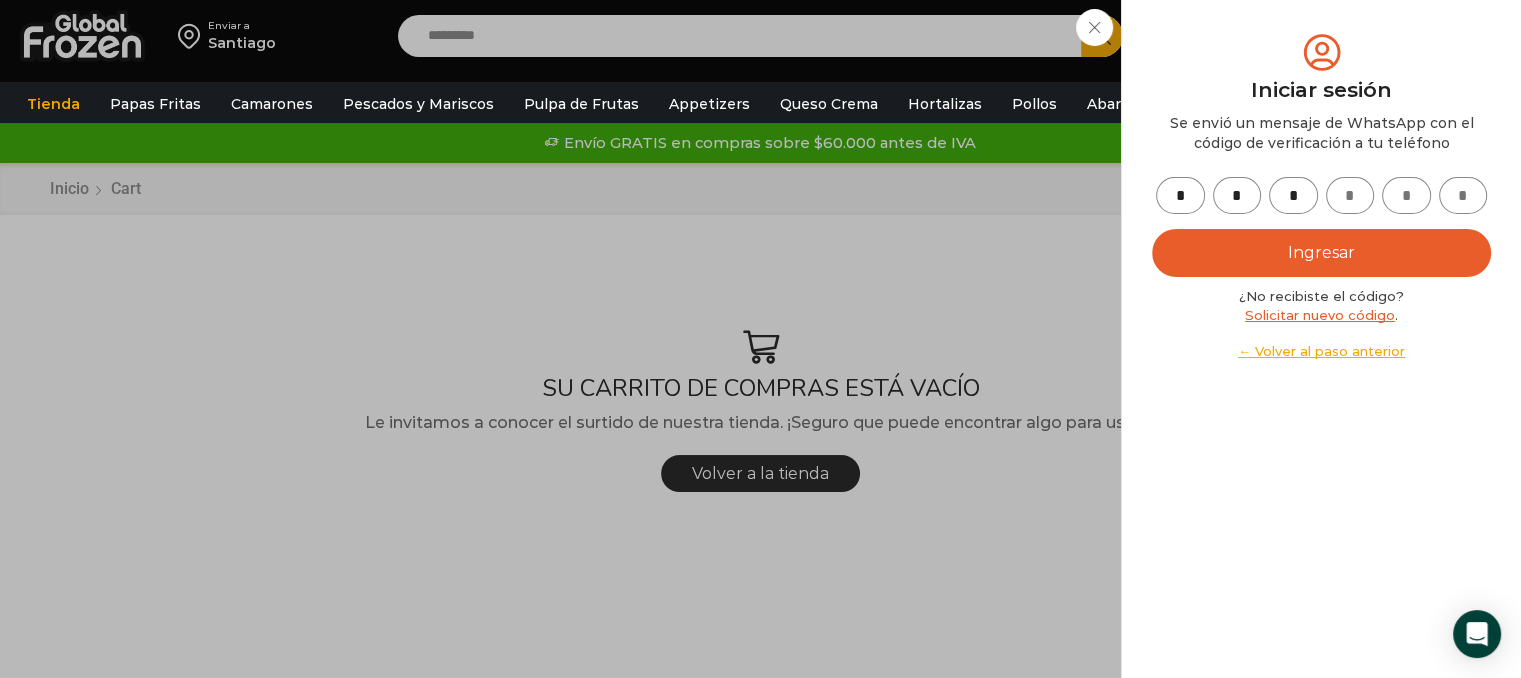 type on "*" 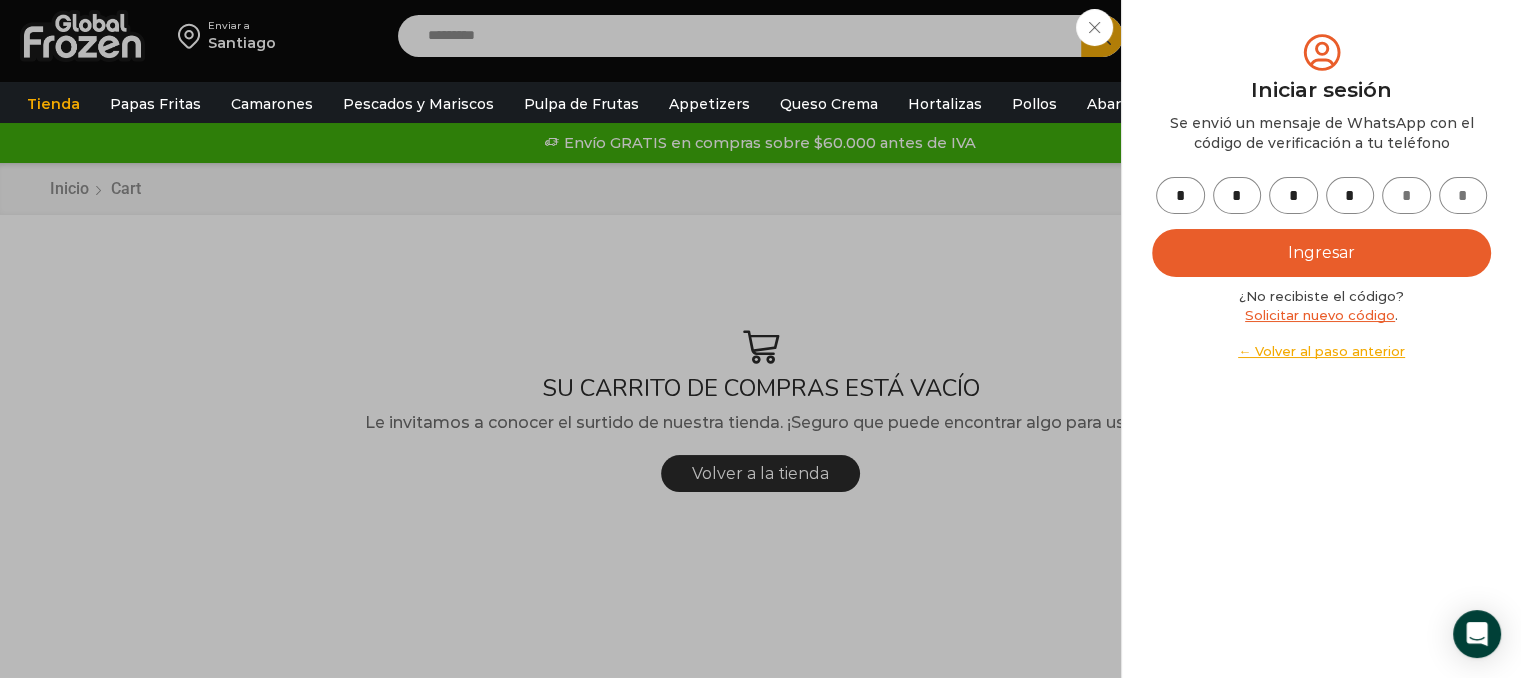 type on "*" 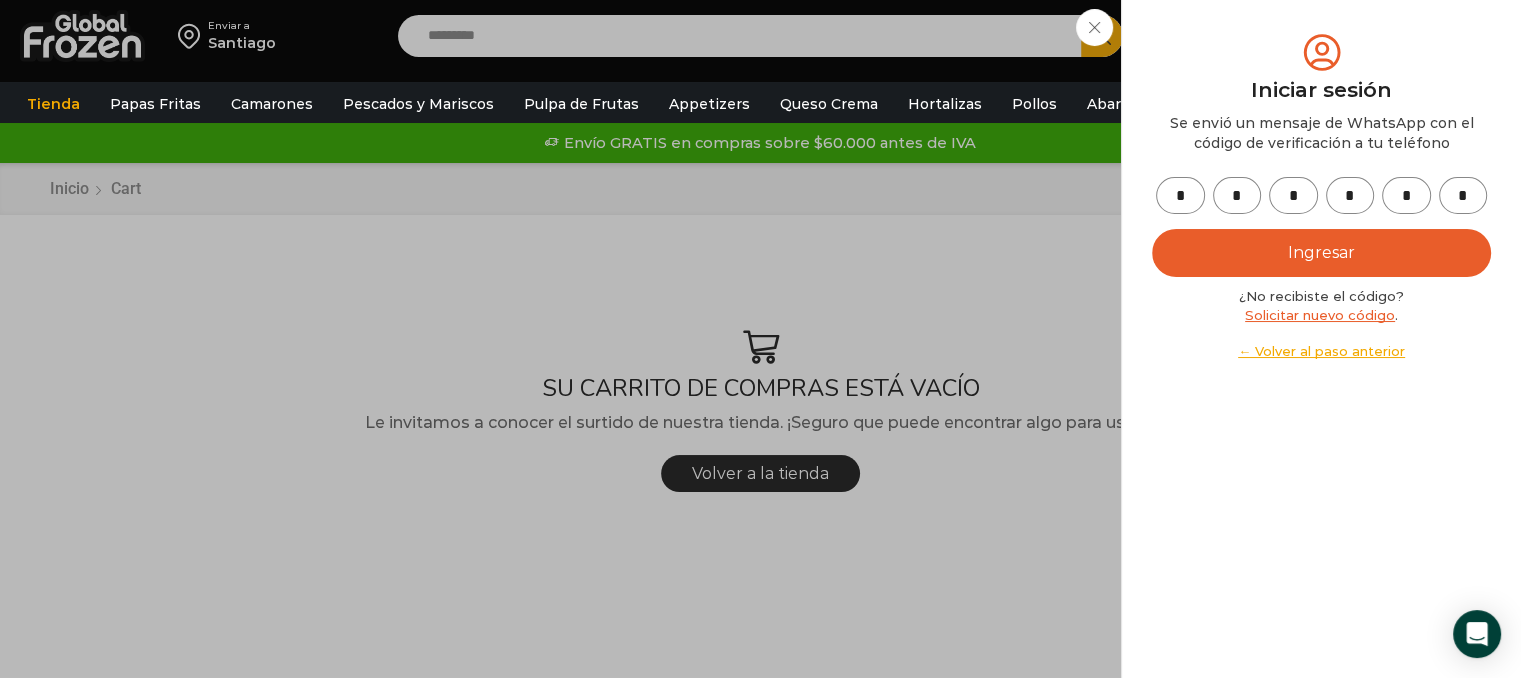 type on "*" 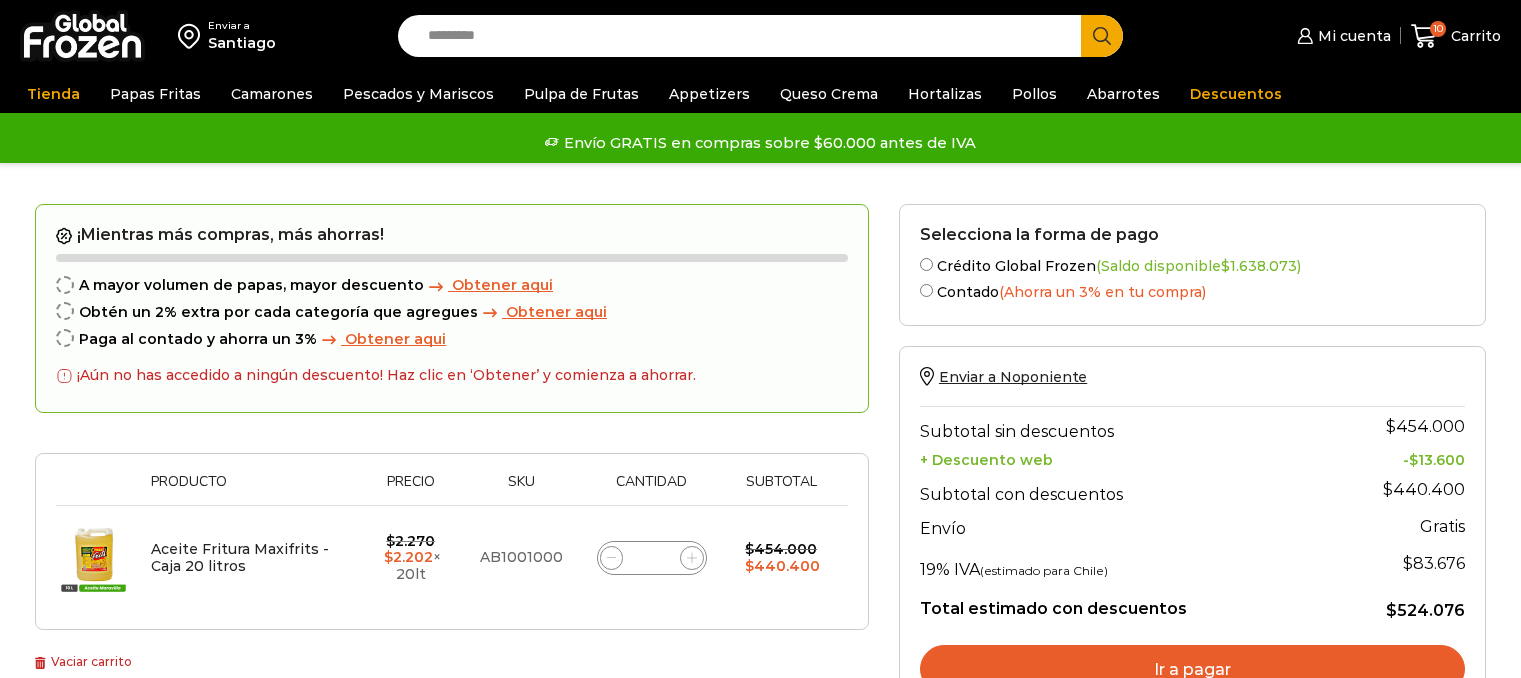 scroll, scrollTop: 0, scrollLeft: 0, axis: both 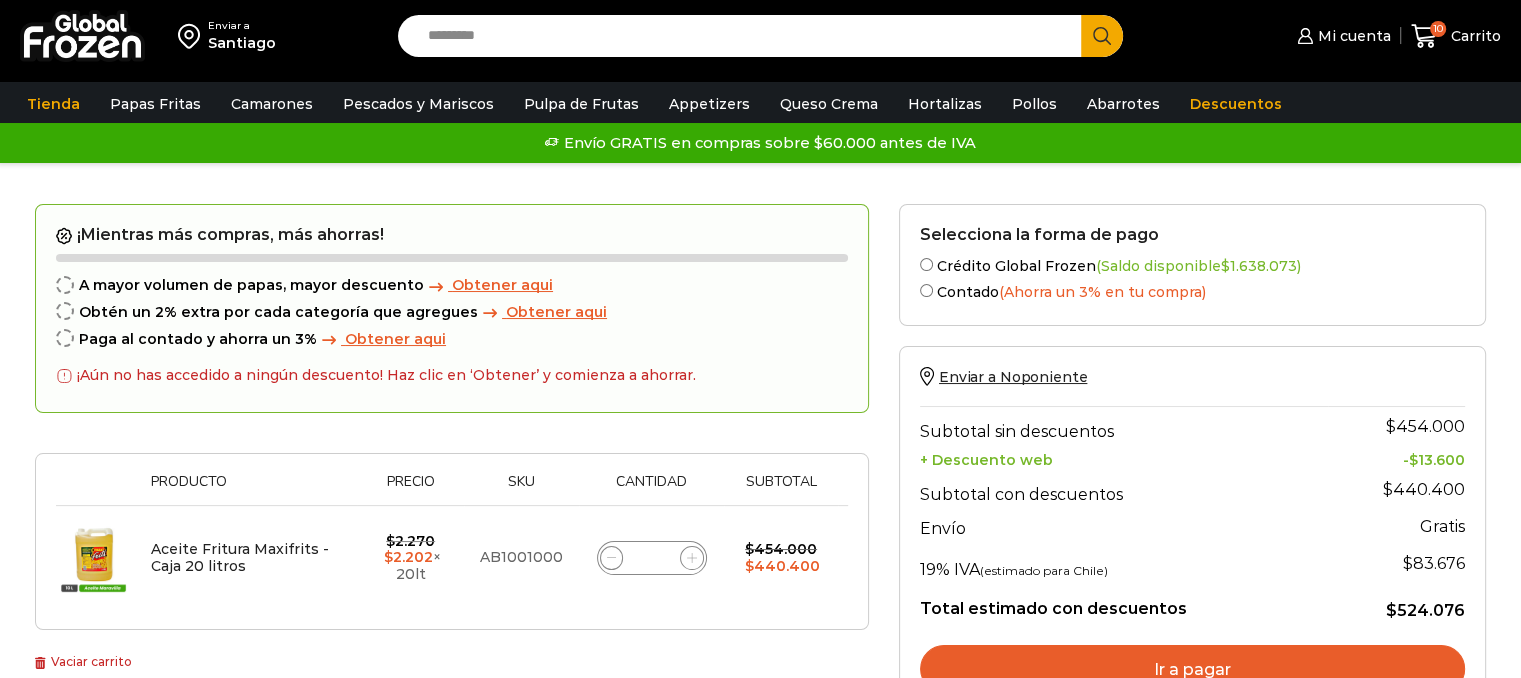 click on "Carrito de compras  Checkout Estado del pedido
¡Mientras más compras, más ahorras!
A mayor volumen de papas, mayor descuento    Obtener aqui
Obtén un 2% extra por cada categoría que agregues    Obtener aqui
Paga al contado y ahorra un 3%    Obtener aqui
¡Aún no has accedido a ningún descuento! Haz clic en ‘Obtener’ y comienza a ahorrar.
Thumbnail image
Producto
Precio
Sku
Cantidad
Subtotal
Eliminar artículo
Aceite Fritura Maxifrits - Caja 20 litros
$ 2.270   $ 2.202
**" at bounding box center [760, 588] 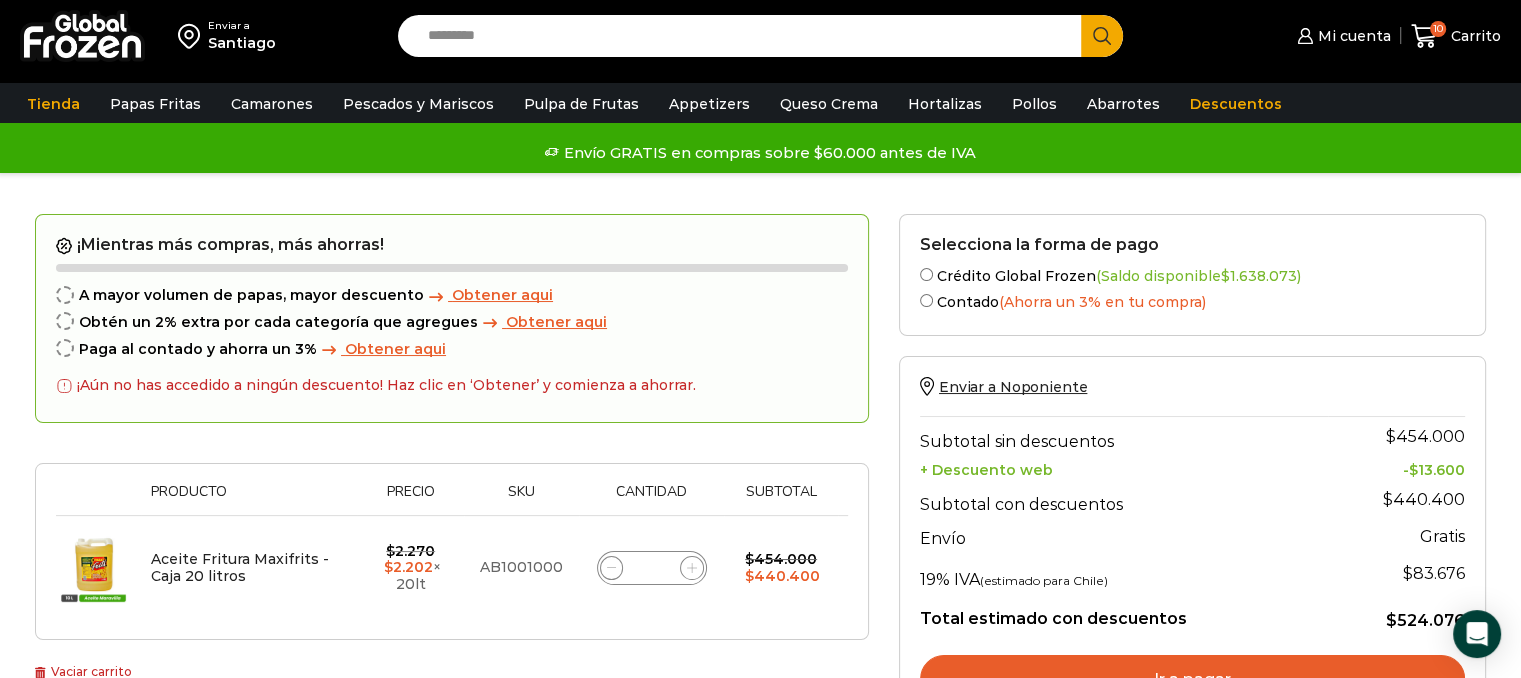 scroll, scrollTop: 100, scrollLeft: 0, axis: vertical 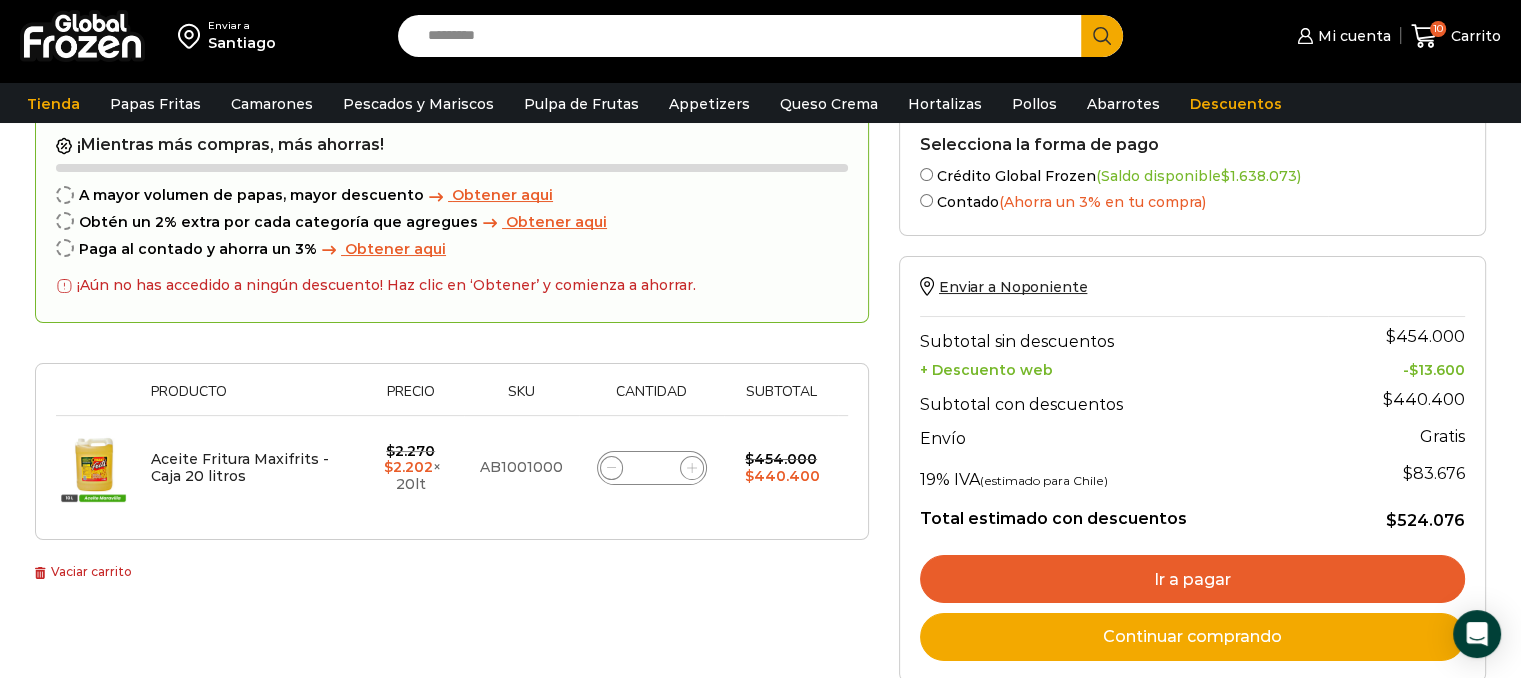 click 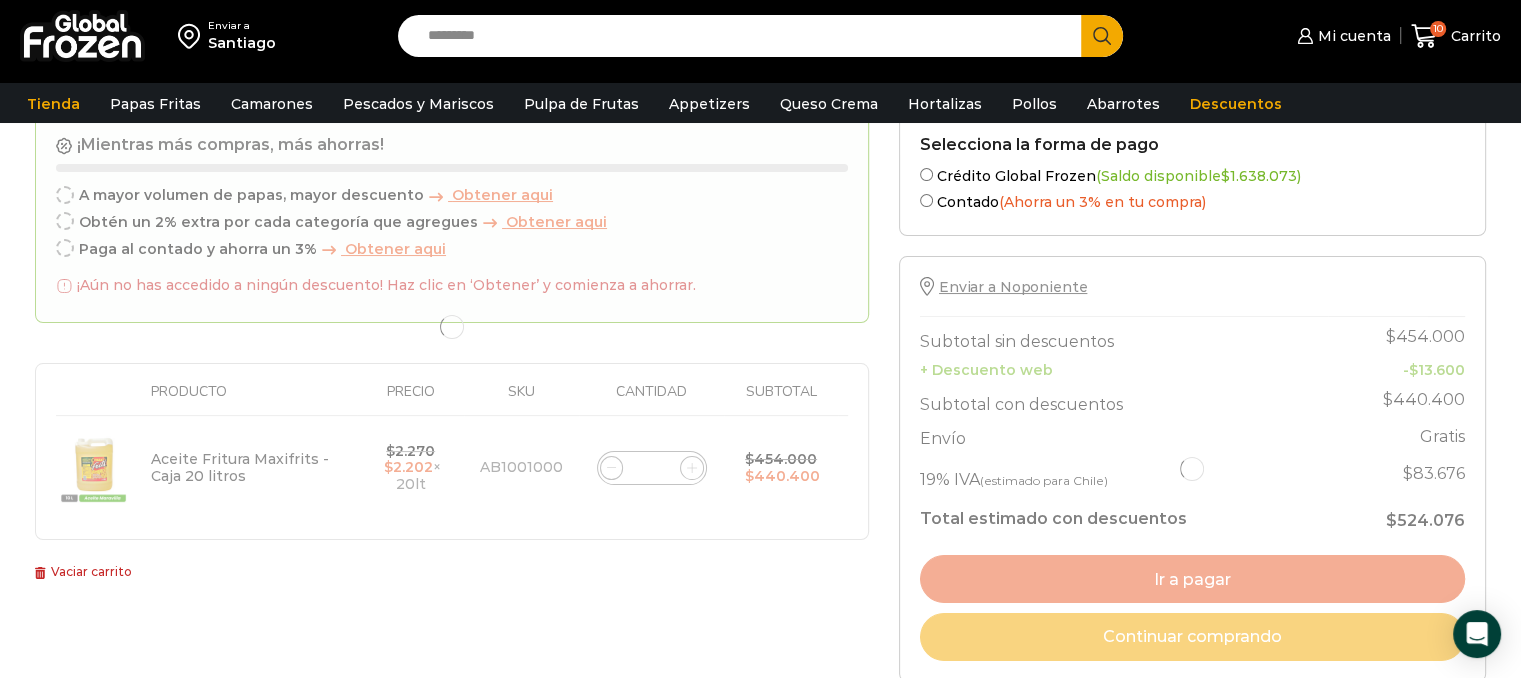 click 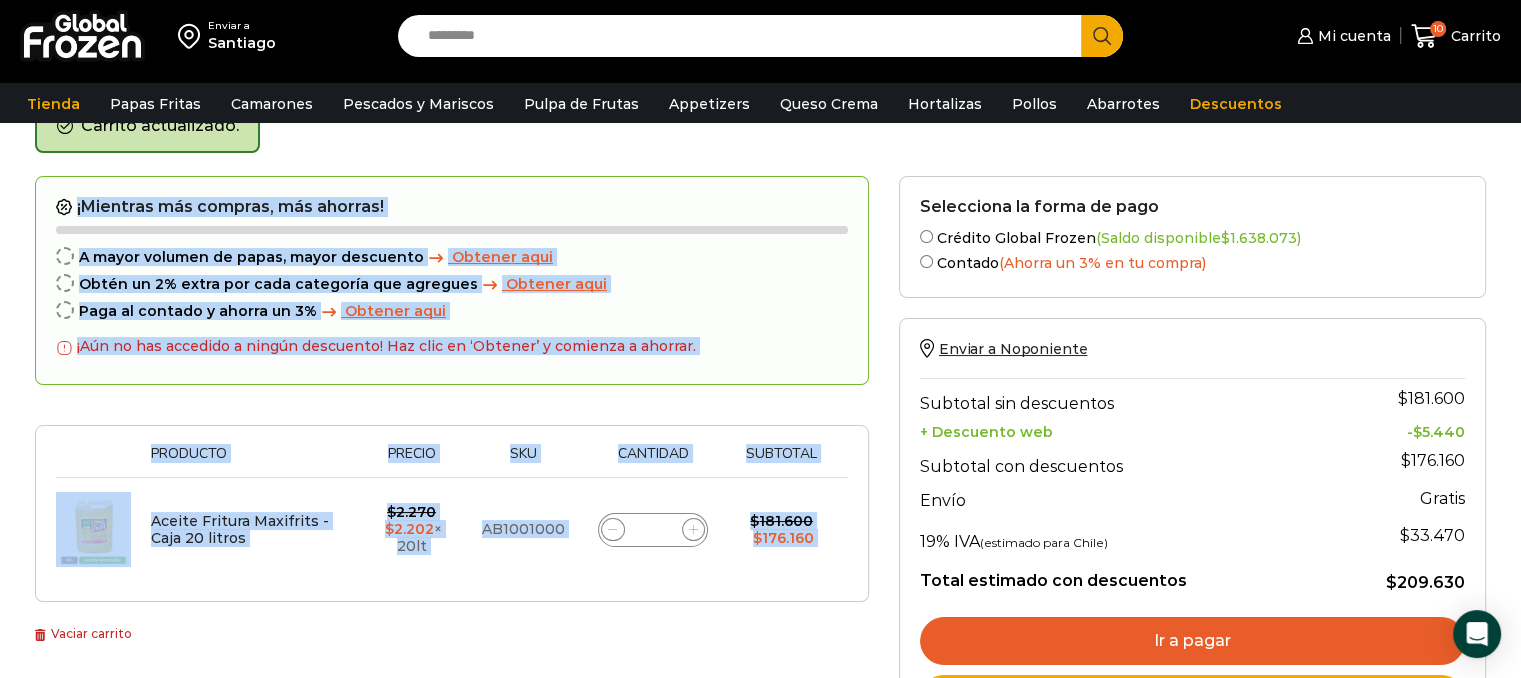 scroll, scrollTop: 112, scrollLeft: 0, axis: vertical 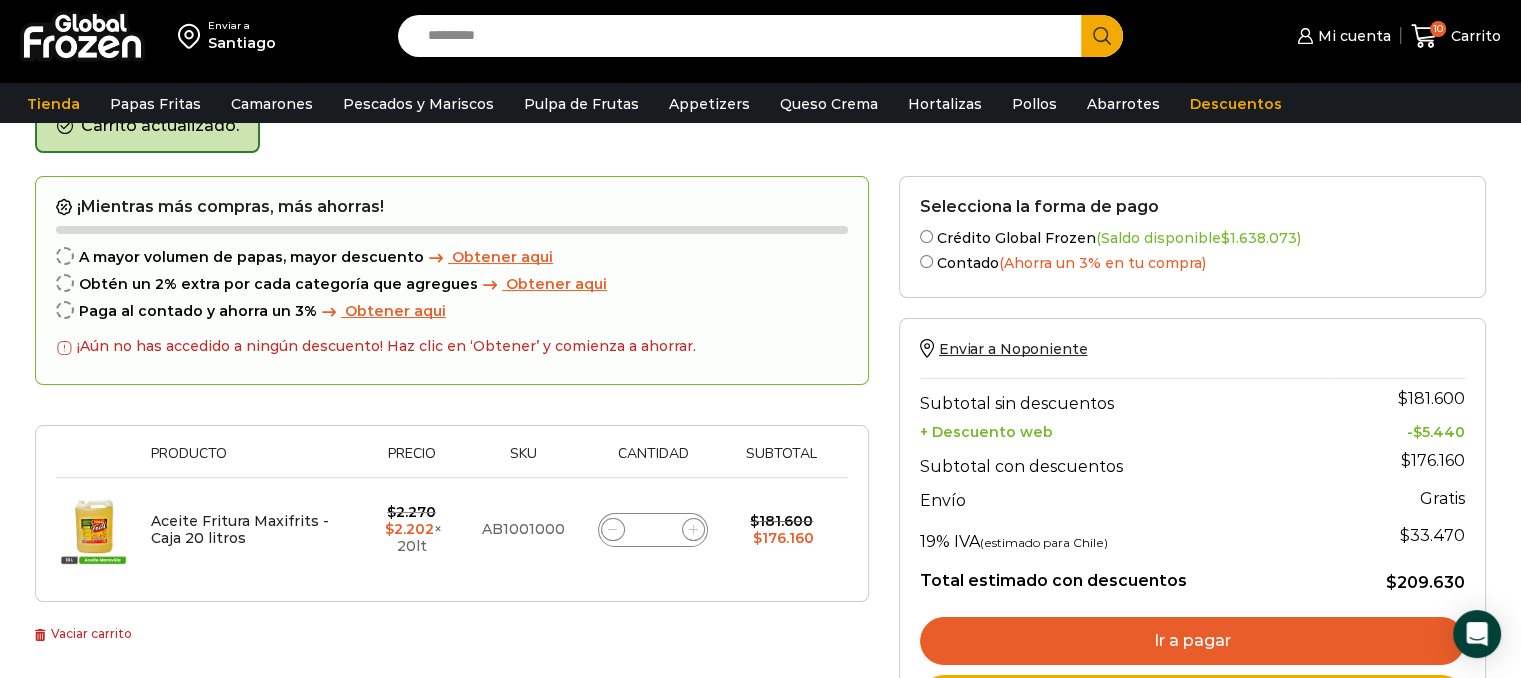 click 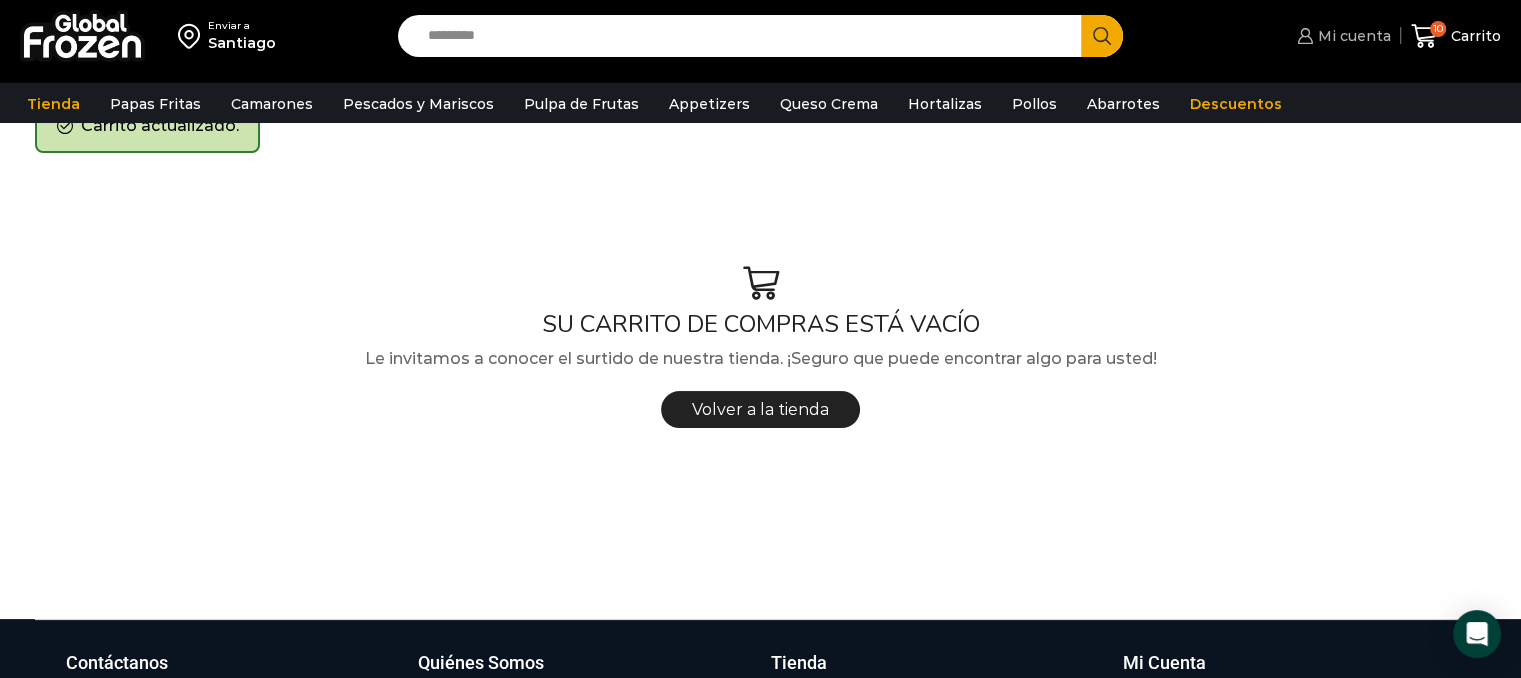 click on "Mi cuenta" at bounding box center (1352, 36) 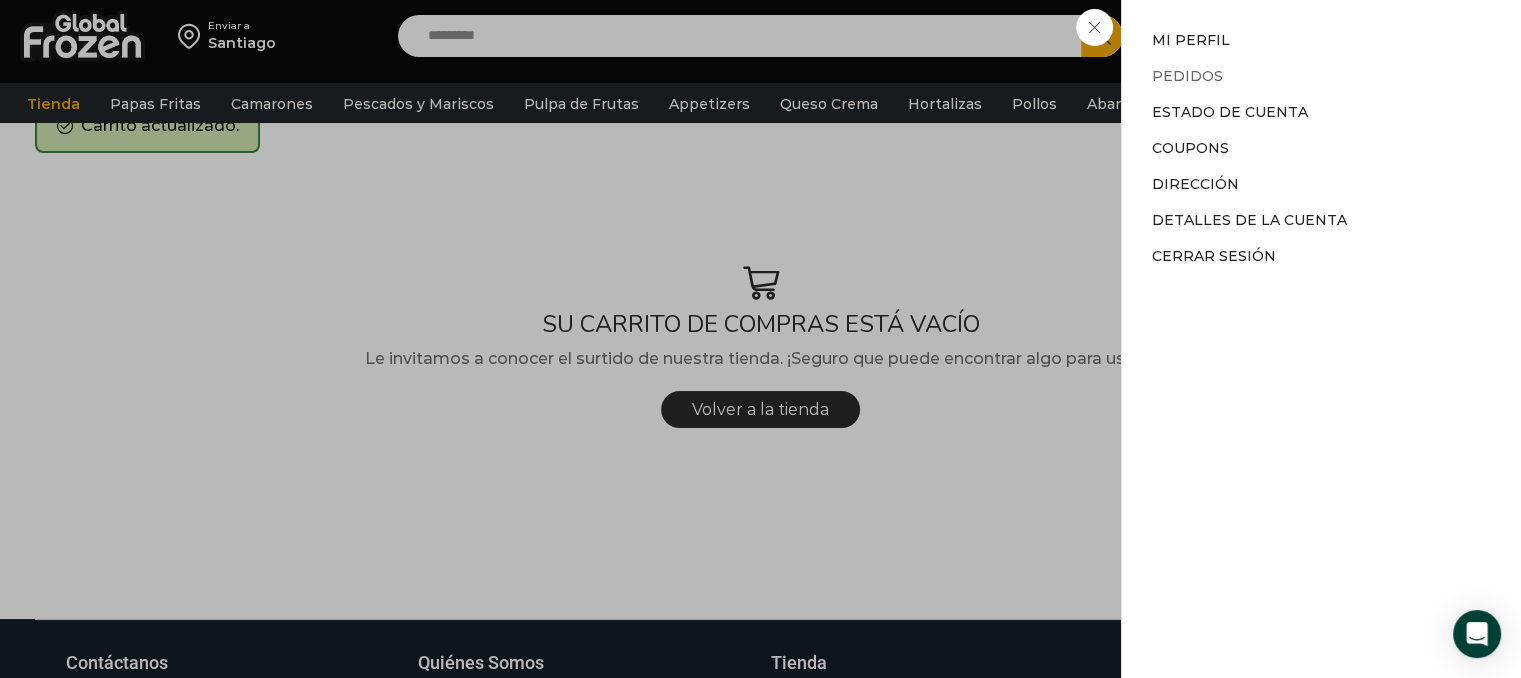 click on "Pedidos" at bounding box center (1187, 76) 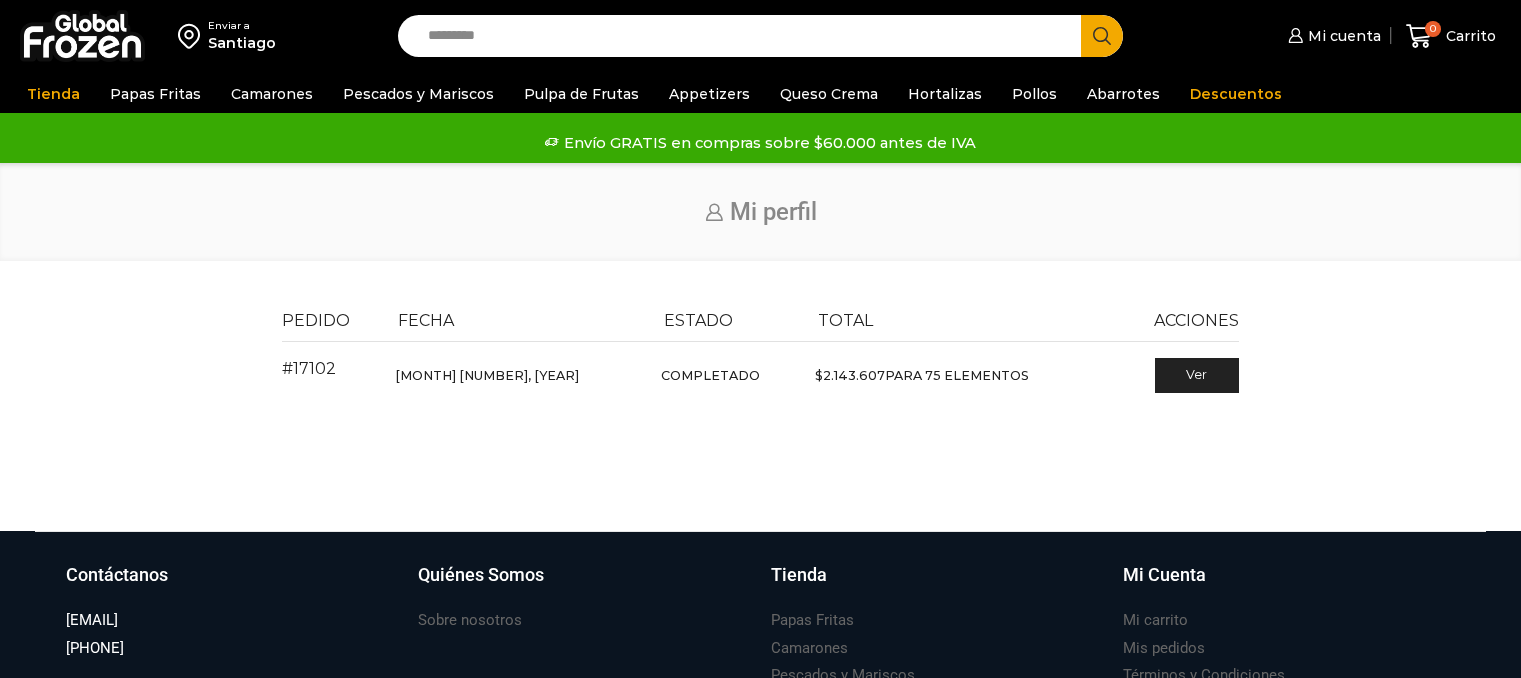 scroll, scrollTop: 0, scrollLeft: 0, axis: both 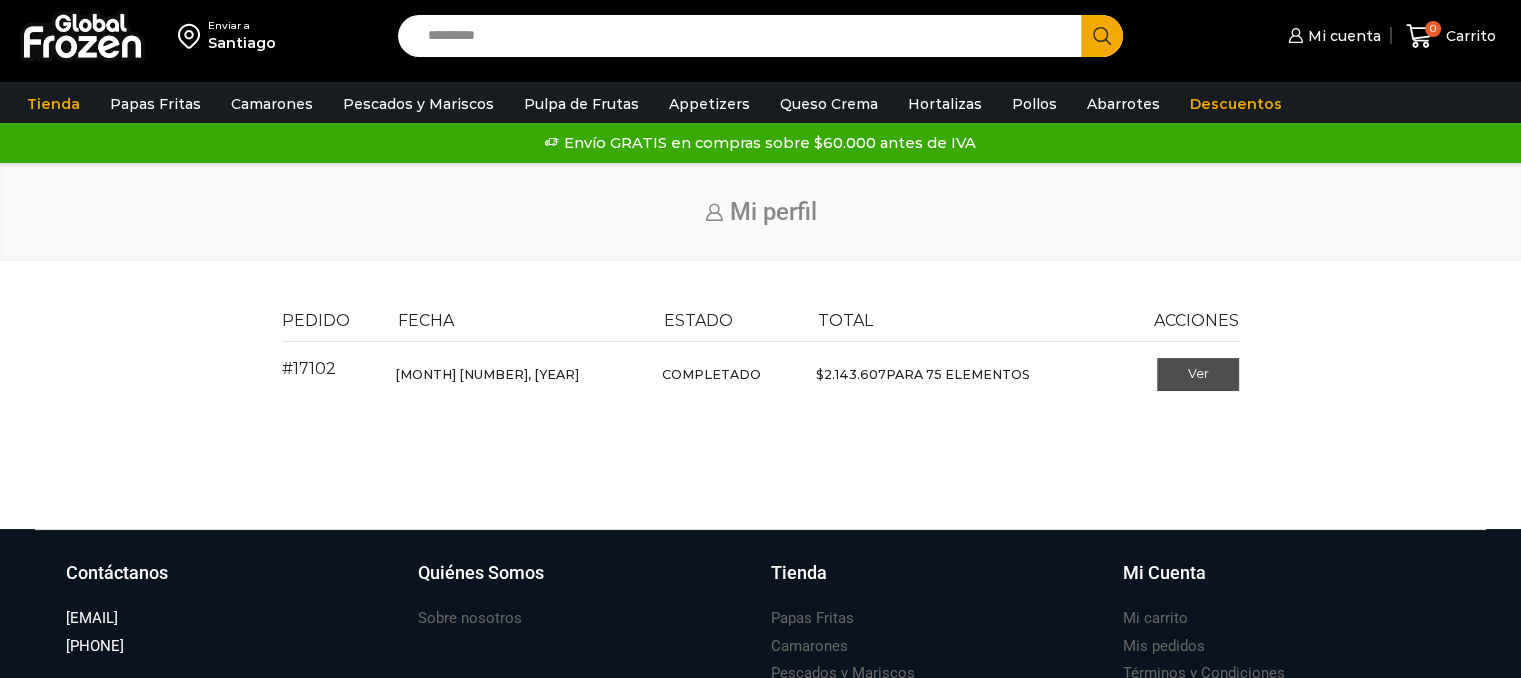 click on "Ver" at bounding box center (1198, 375) 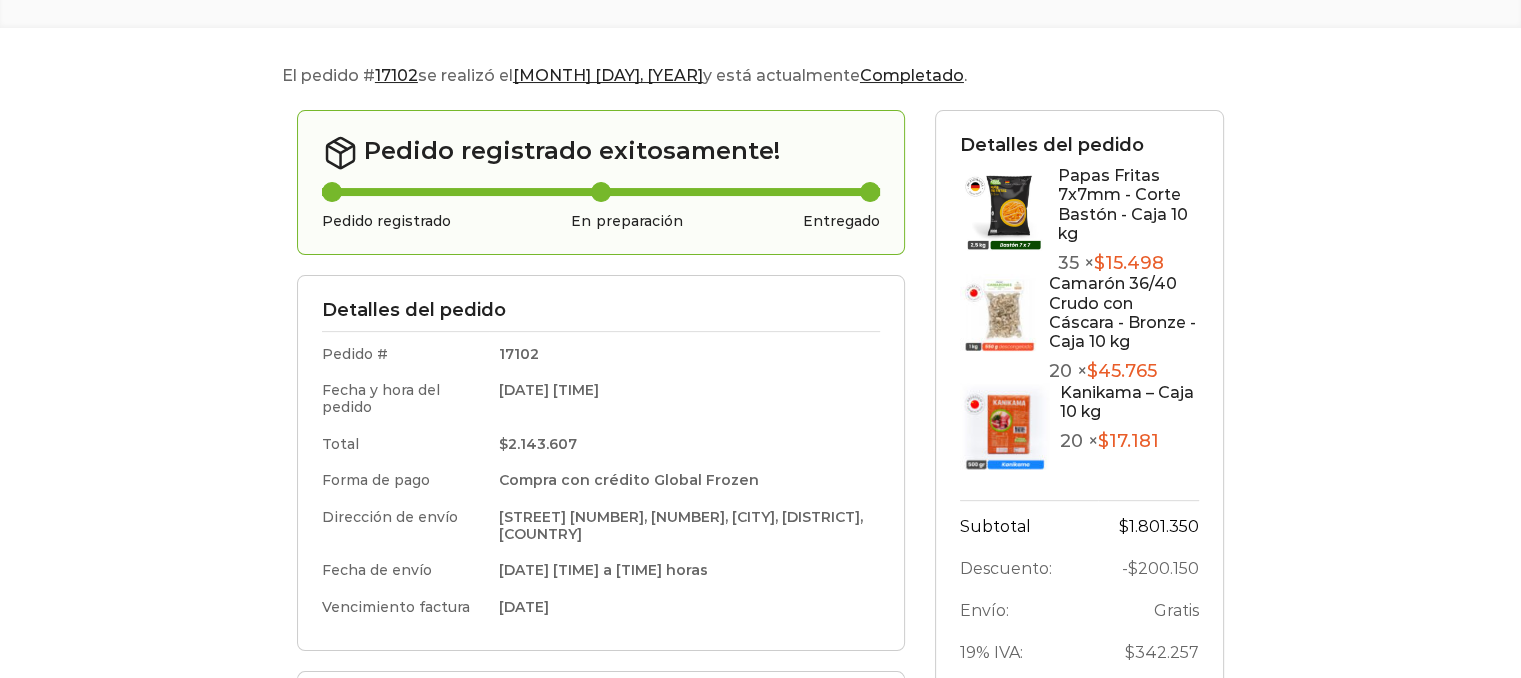 scroll, scrollTop: 300, scrollLeft: 0, axis: vertical 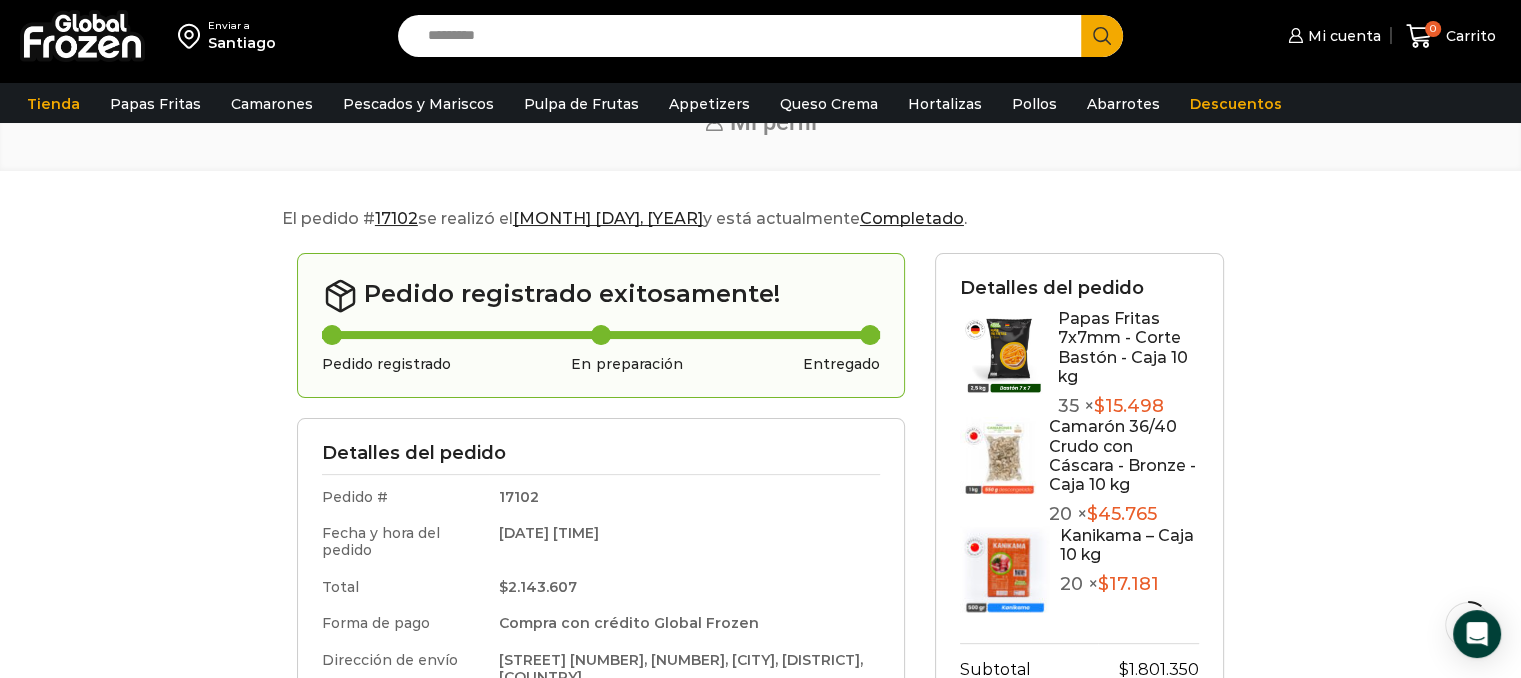 click on "Papas Fritas 7x7mm - Corte Bastón - Caja 10 kg" at bounding box center [1123, 347] 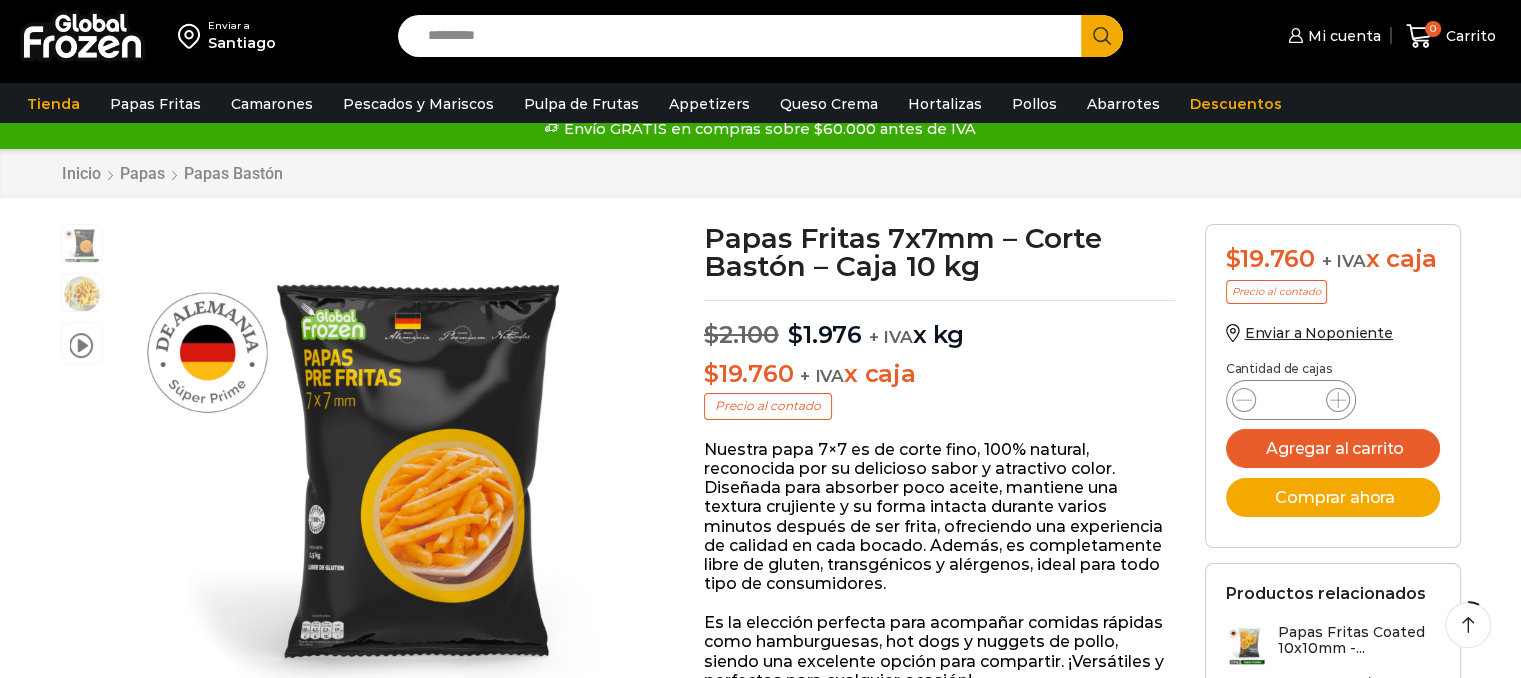 scroll, scrollTop: 200, scrollLeft: 0, axis: vertical 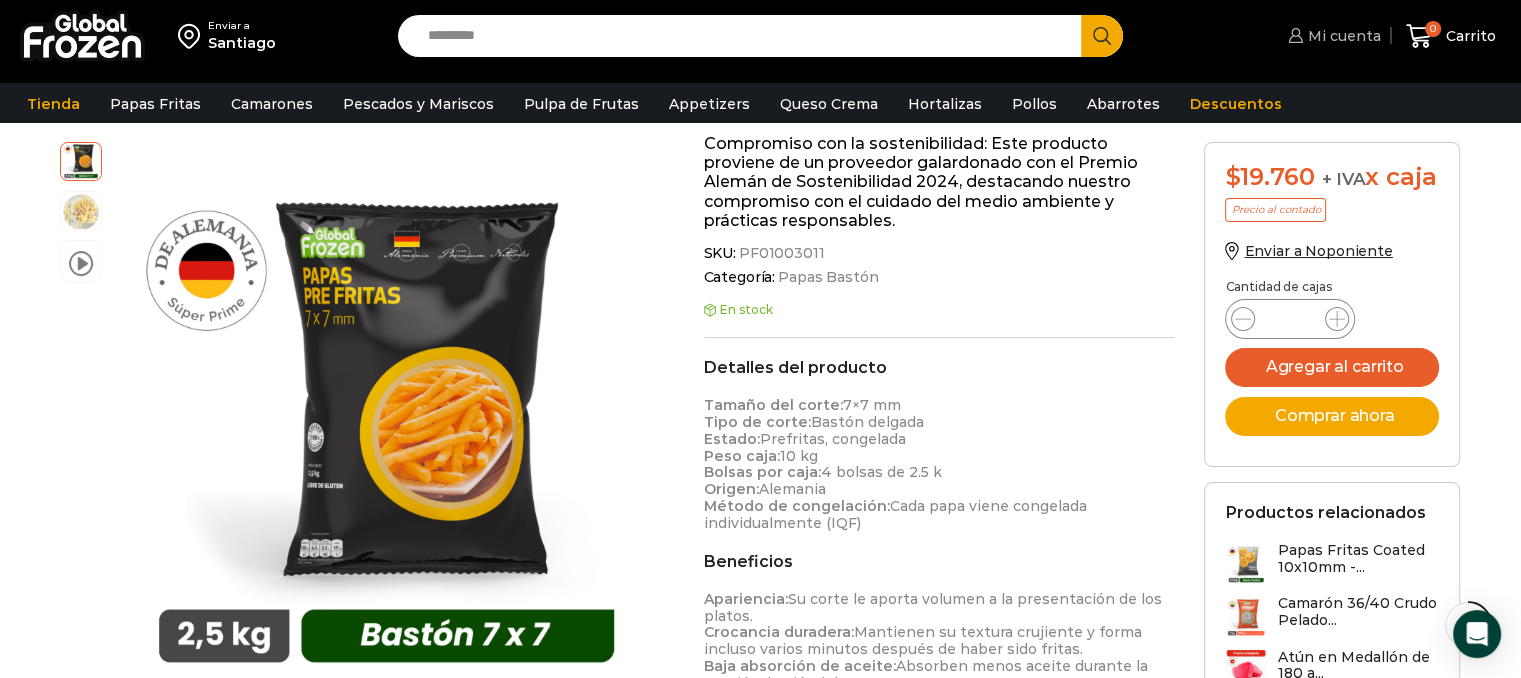 click on "Mi cuenta" at bounding box center [1342, 36] 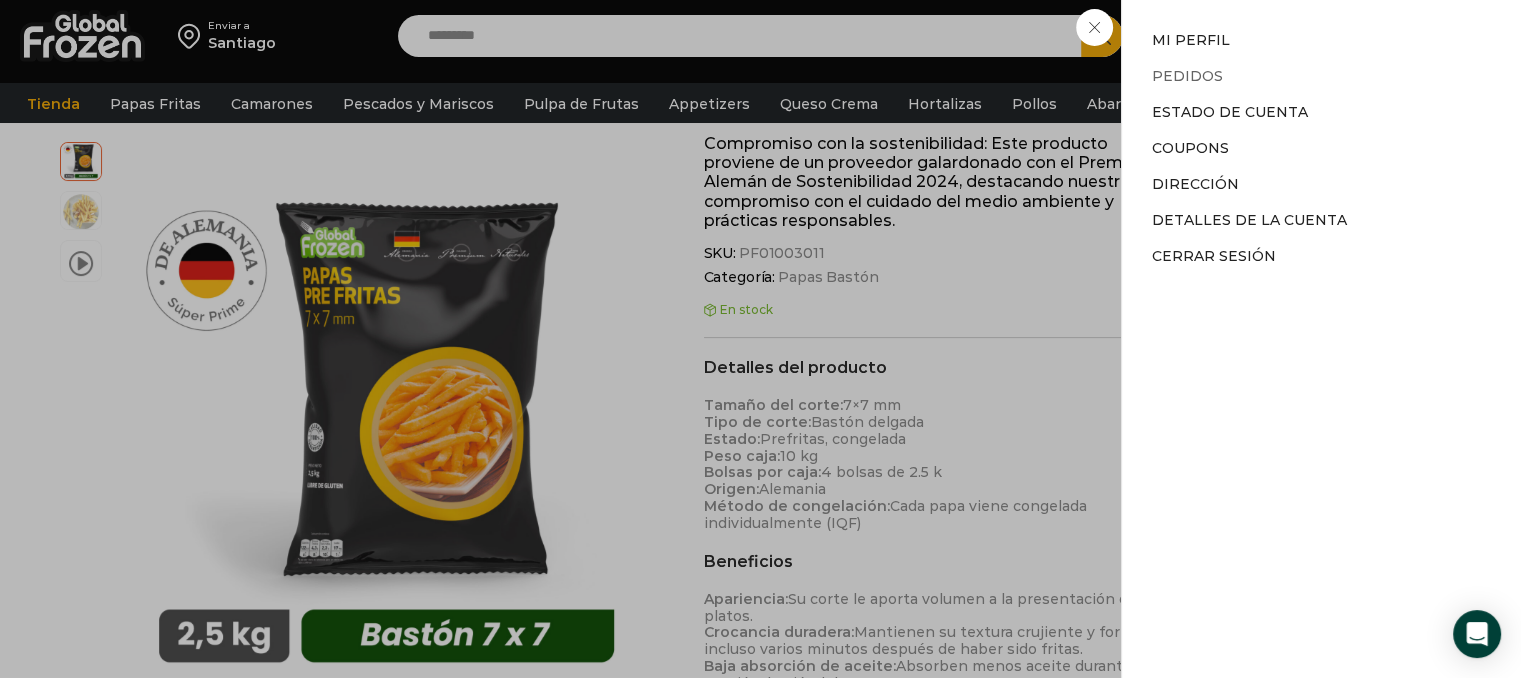 click on "Pedidos" at bounding box center (1187, 76) 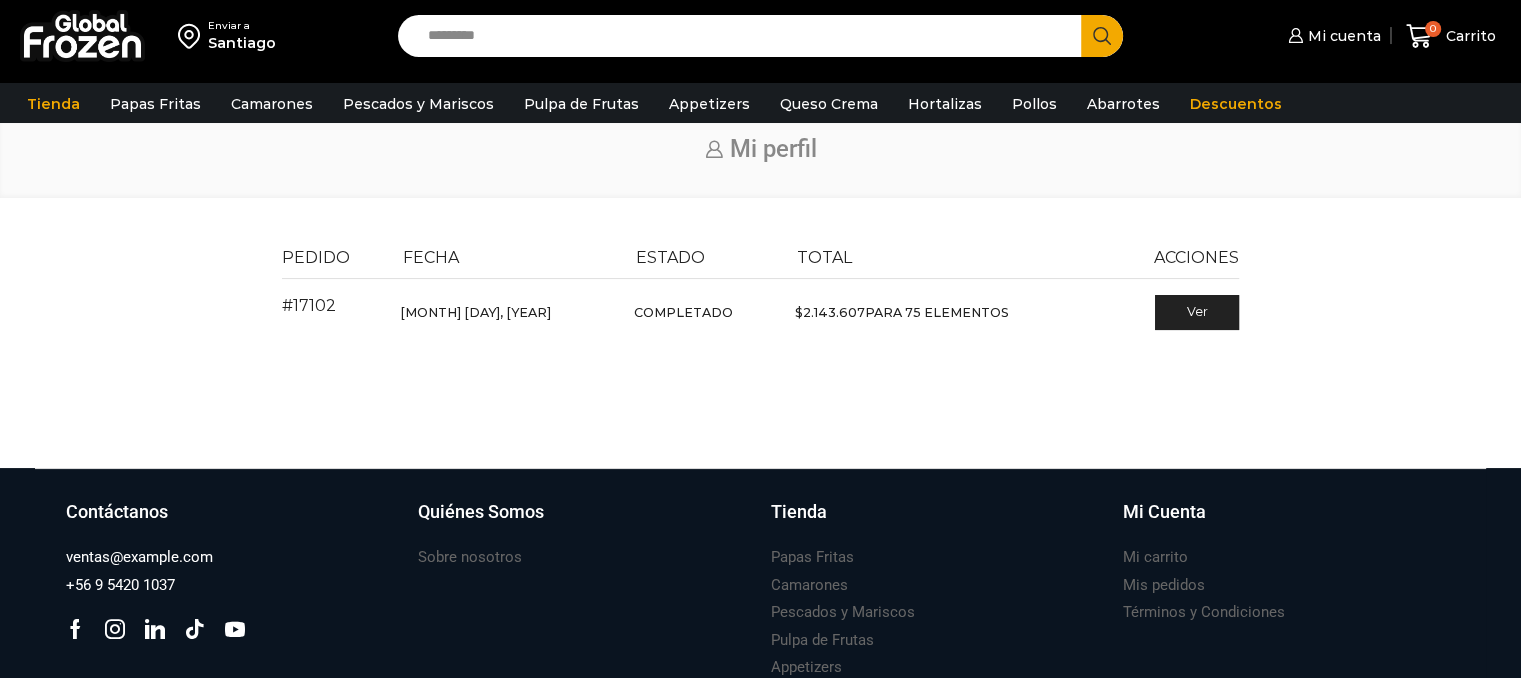scroll, scrollTop: 200, scrollLeft: 0, axis: vertical 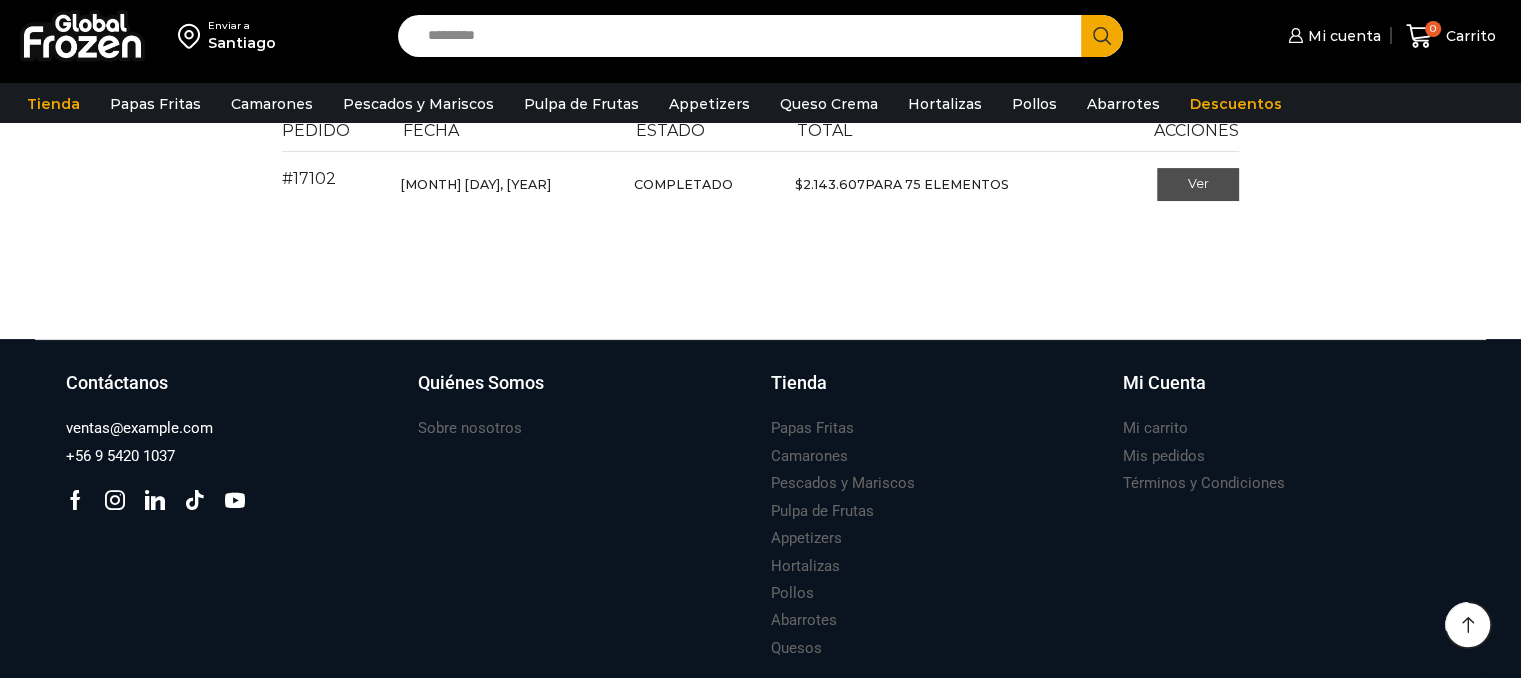 click on "Ver" at bounding box center (1198, 185) 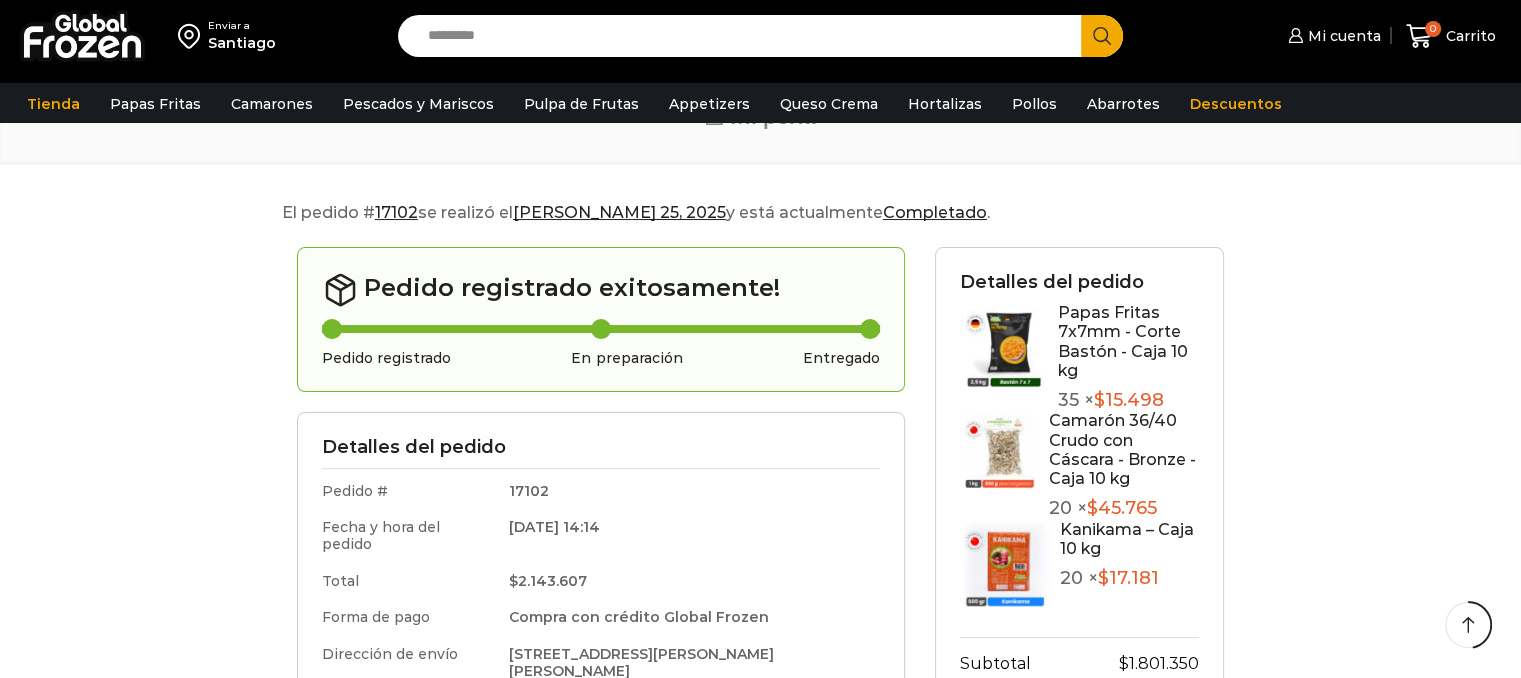 scroll, scrollTop: 500, scrollLeft: 0, axis: vertical 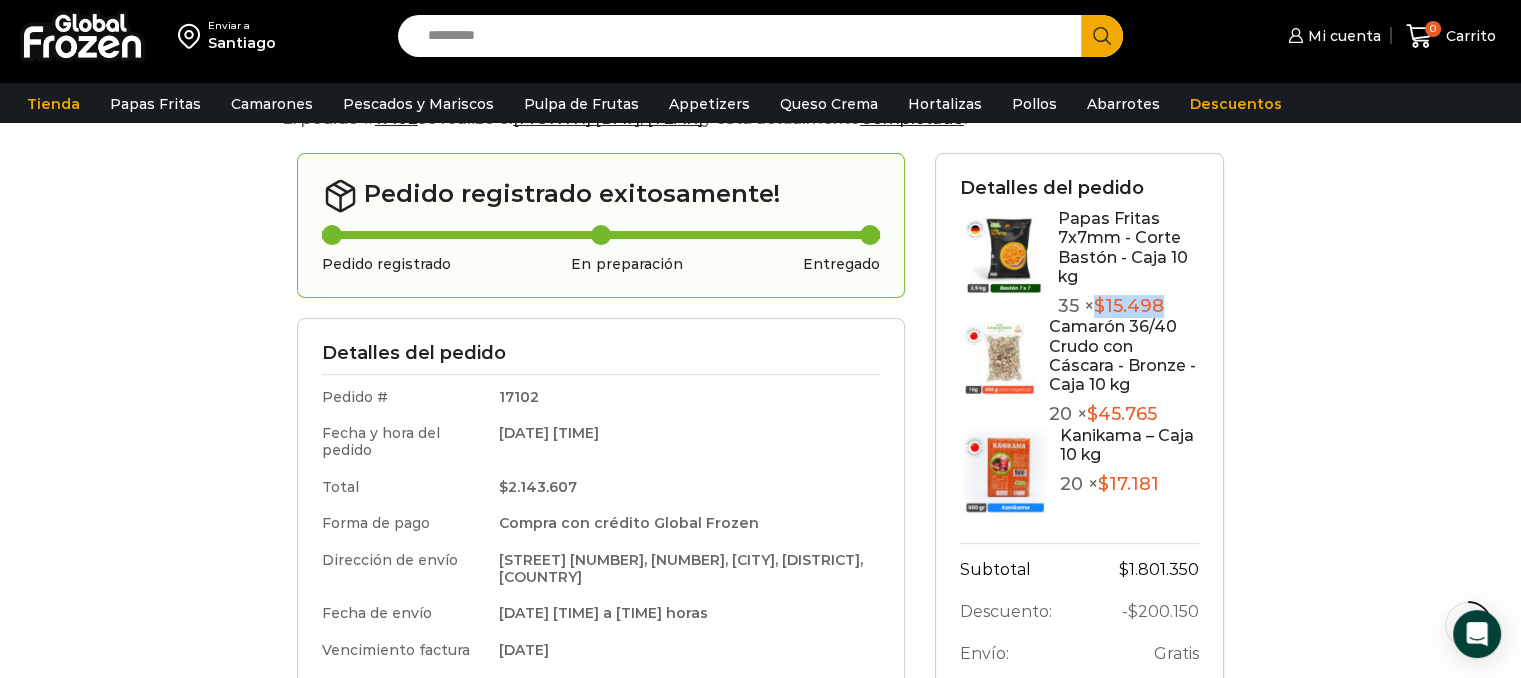drag, startPoint x: 1096, startPoint y: 306, endPoint x: 1171, endPoint y: 305, distance: 75.00667 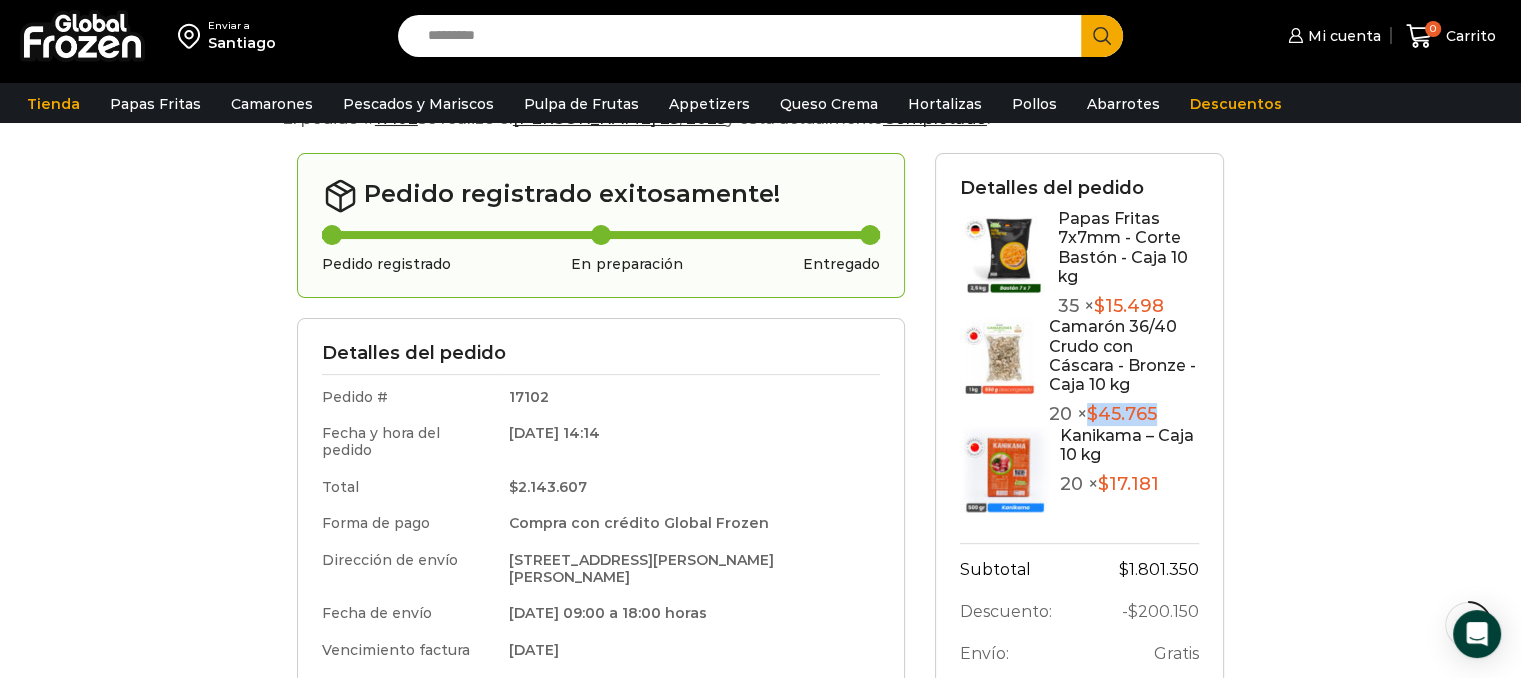 drag, startPoint x: 1096, startPoint y: 418, endPoint x: 1173, endPoint y: 410, distance: 77.41447 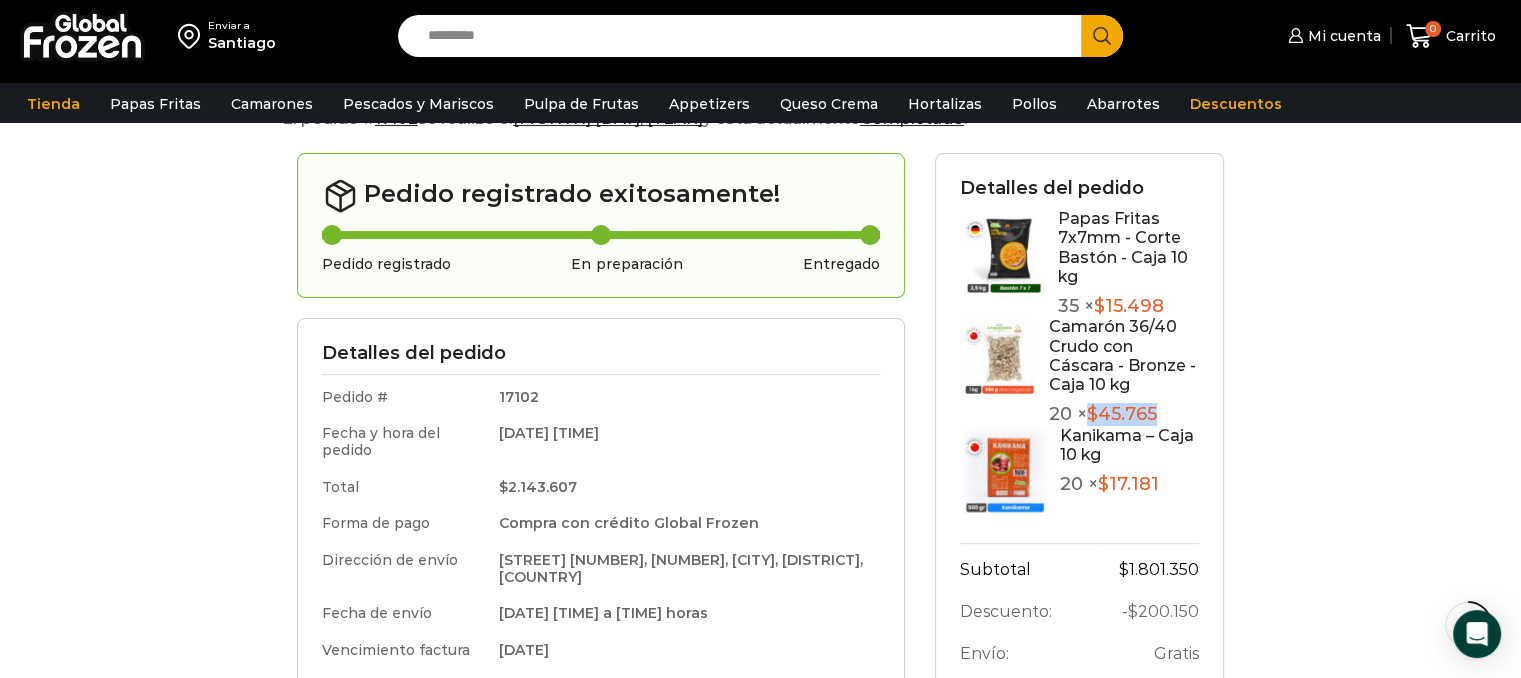 click on "20 ×  $ 45.765" at bounding box center (1124, 415) 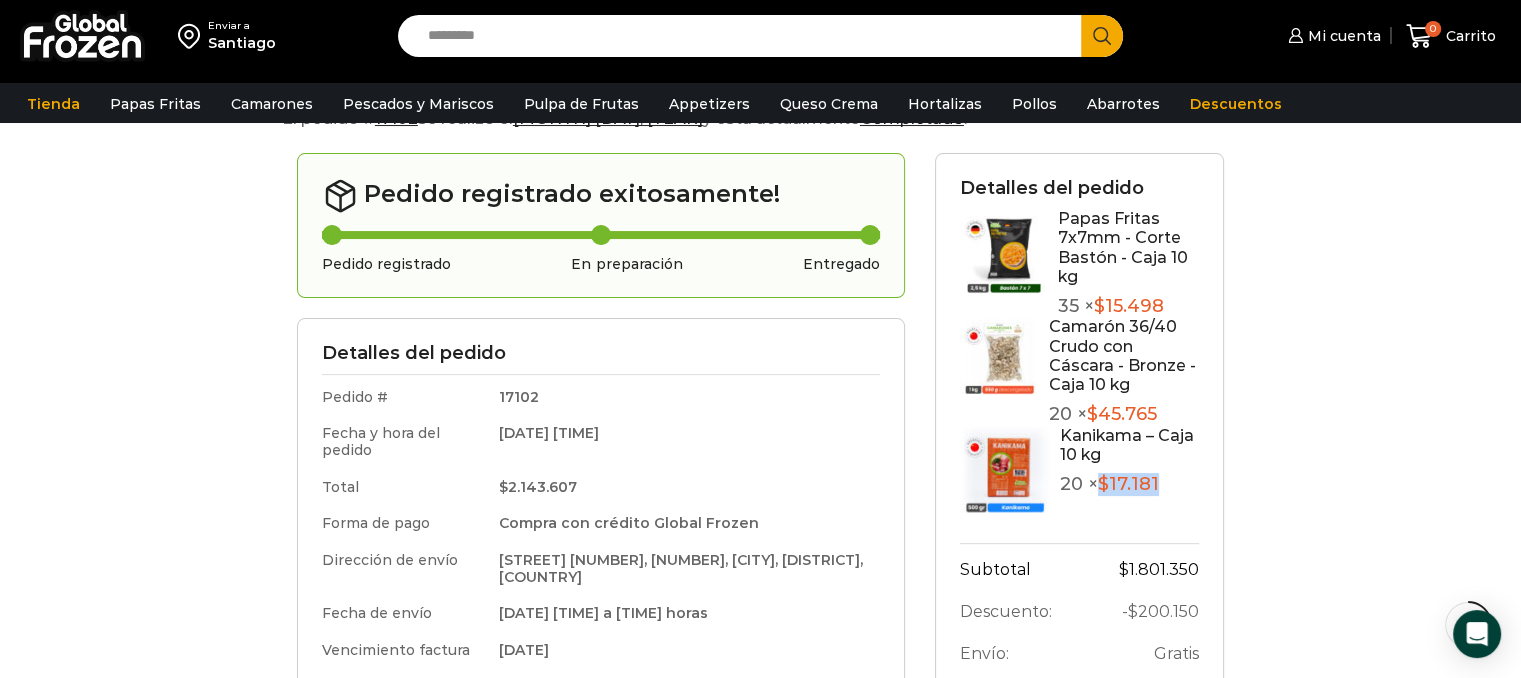 drag, startPoint x: 1093, startPoint y: 476, endPoint x: 1144, endPoint y: 424, distance: 72.835434 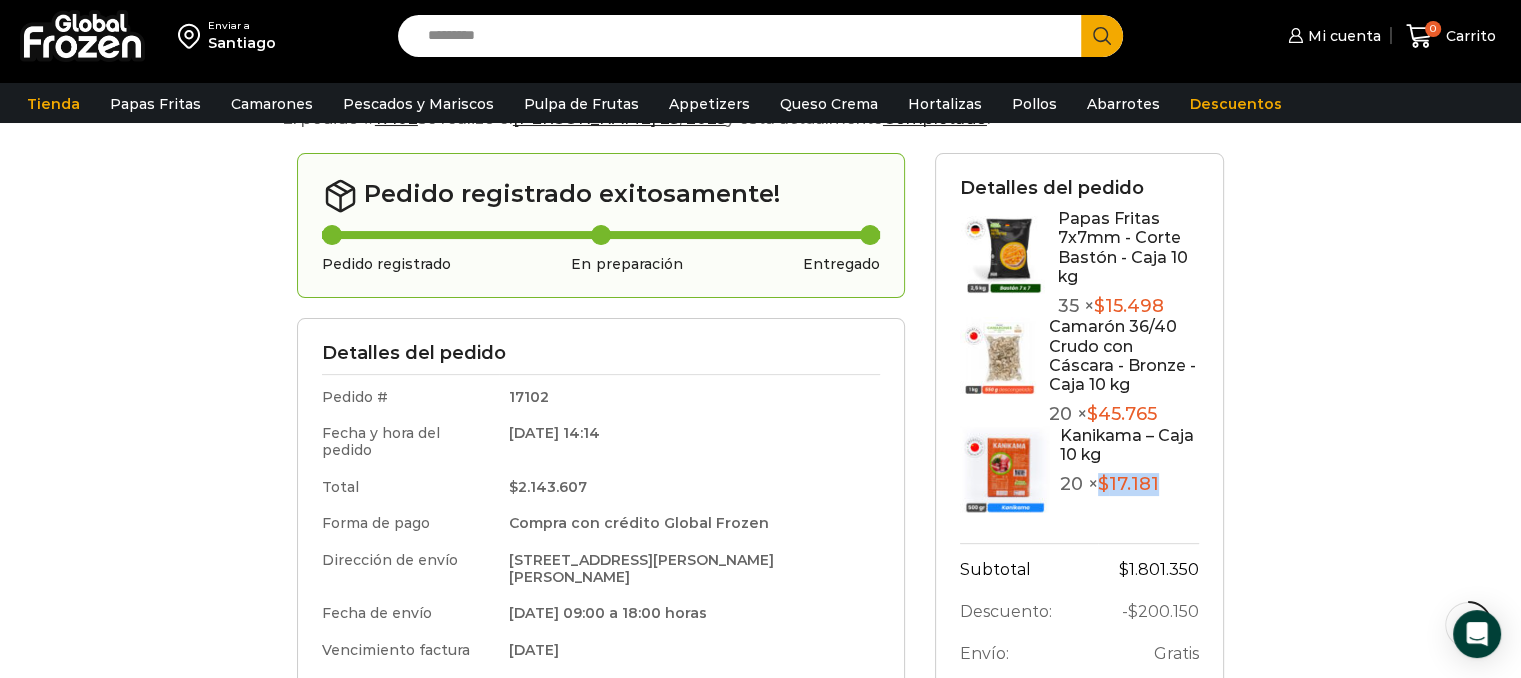 click on "20 ×  $ 17.181" at bounding box center [1129, 485] 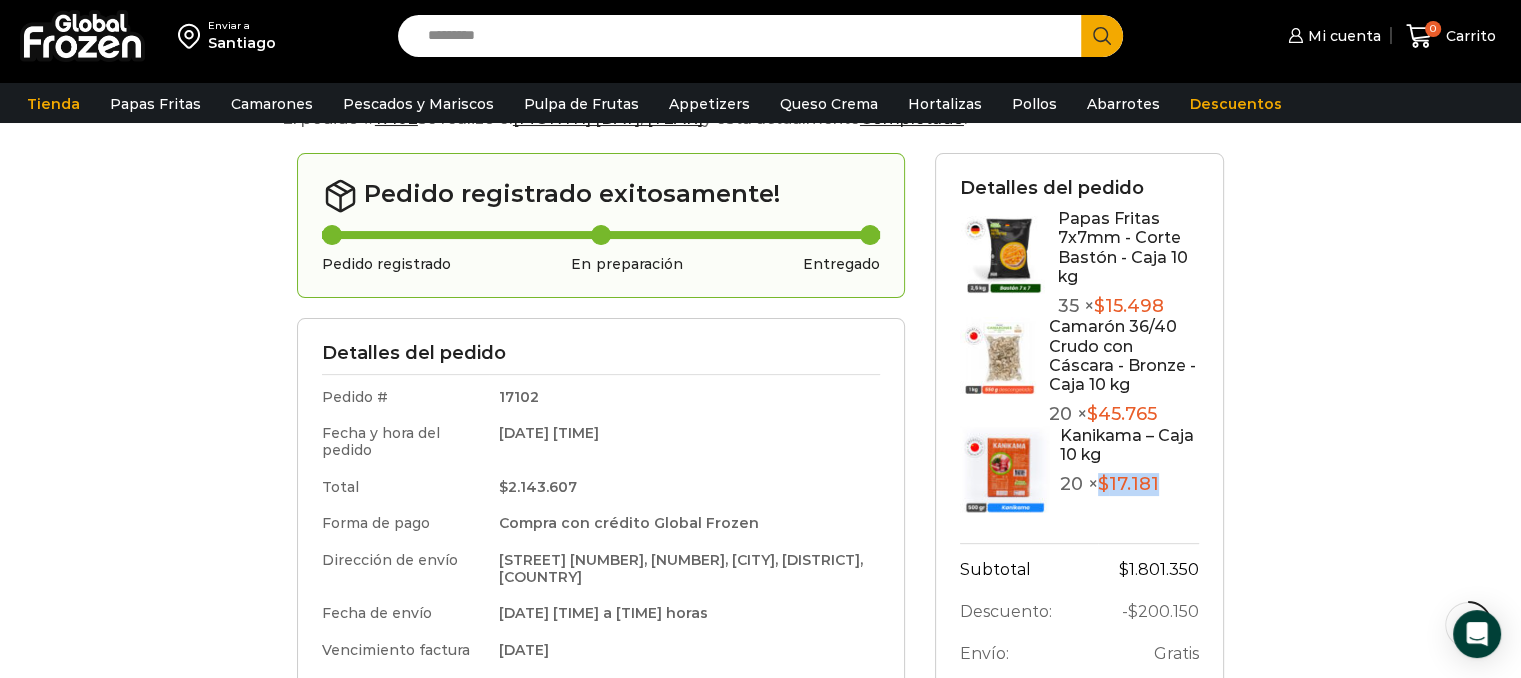 click on "Camarón 36/40 Crudo con Cáscara - Bronze - Caja 10 kg" at bounding box center (1122, 355) 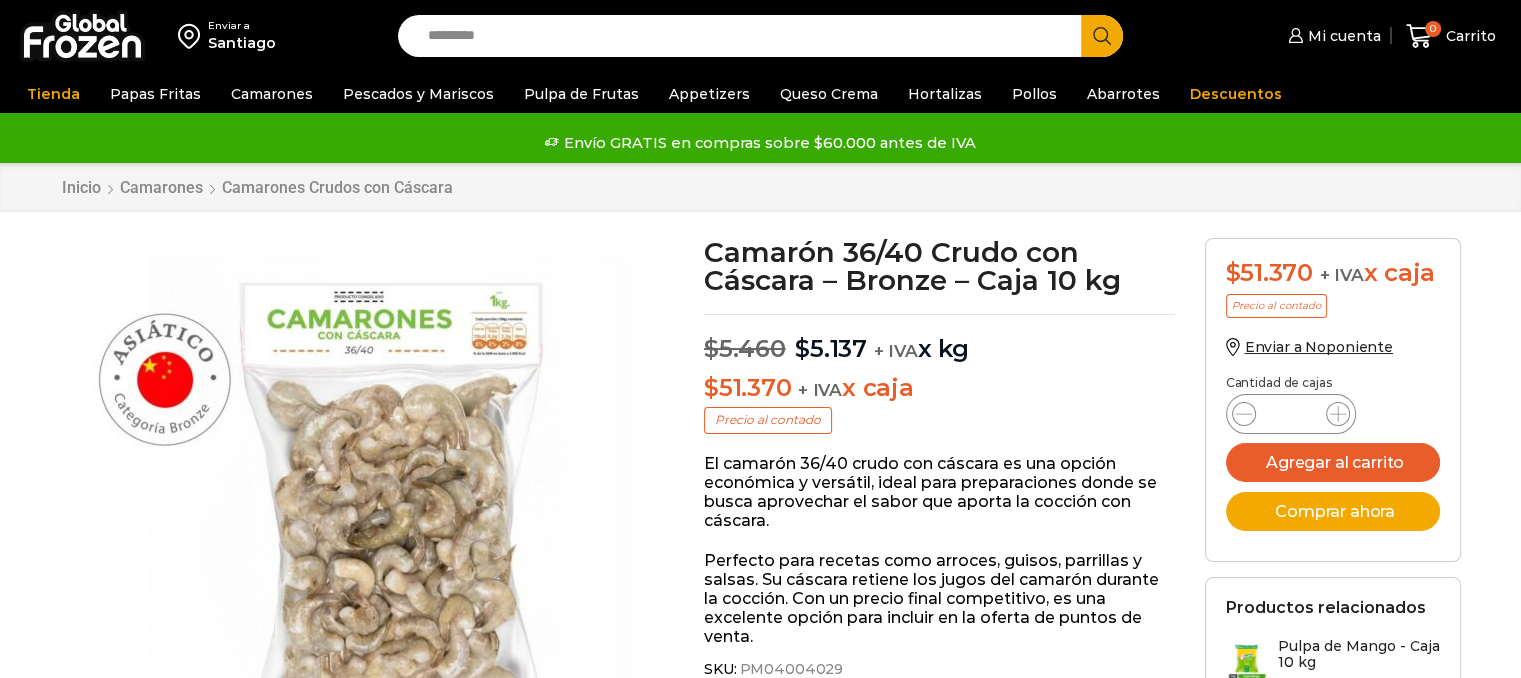 scroll, scrollTop: 0, scrollLeft: 0, axis: both 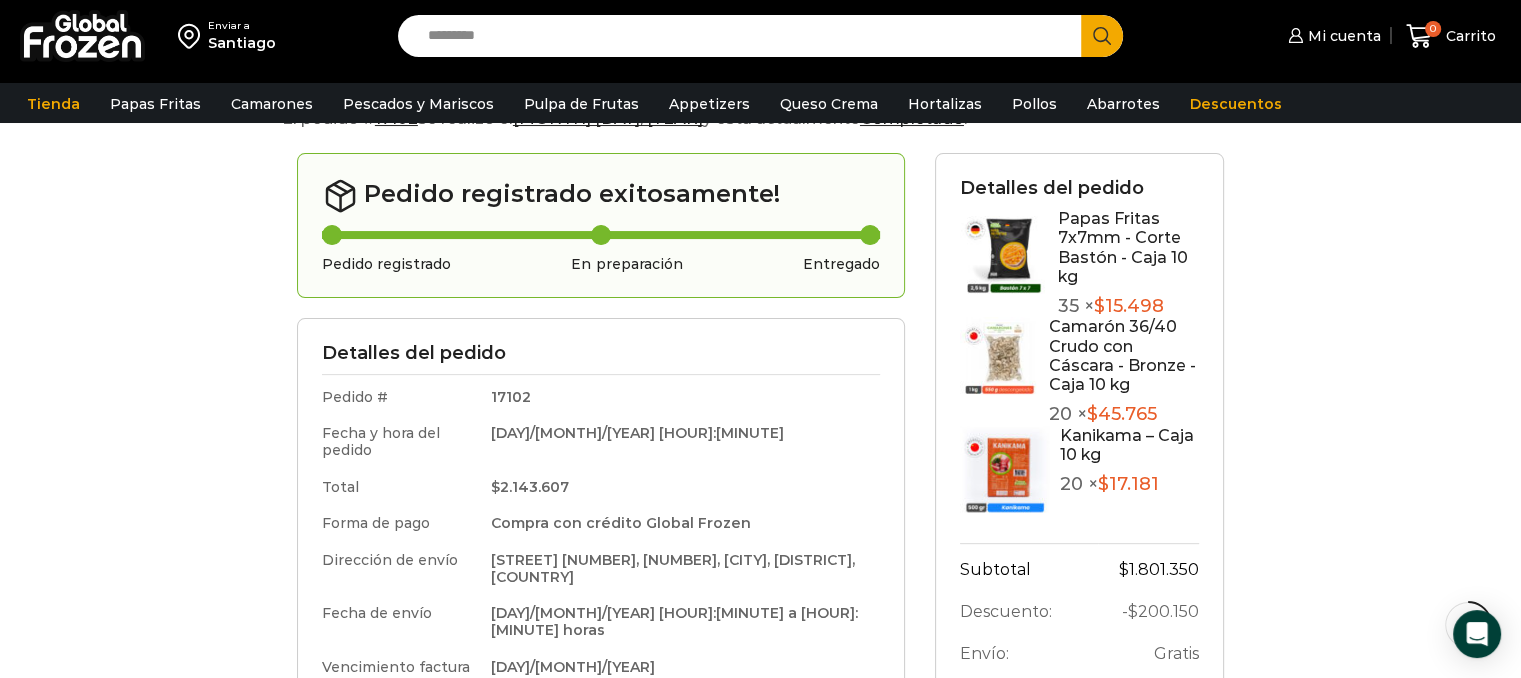 click on "El pedido # 17102  se realizó el  [MONTH] [DAY], [YEAR]  y está actualmente  Completado .
Pedido registrado exitosamente!
Pedido registrado
En preparación
Entregado
Detalles del pedido
Pedido #
17102
Fecha y hora del pedido
[DAY]/[MONTH]/[YEAR] [HOUR]:[MINUTE]
Total
$ 2.143.607
Forma de pago
Compra con crédito Global Frozen
Dirección de envío
[STREET] [NUMBER], [NUMBER], [CITY], [DISTRICT], [COUNTRY]
Fecha de envío
[DAY]/[MONTH]/[YEAR] [HOUR]:[MINUTE] a [HOUR]:[MINUTE] horas
Vencimiento factura
[DAY]/[MONTH]/[YEAR]
Detalles de facturación" at bounding box center (760, 560) 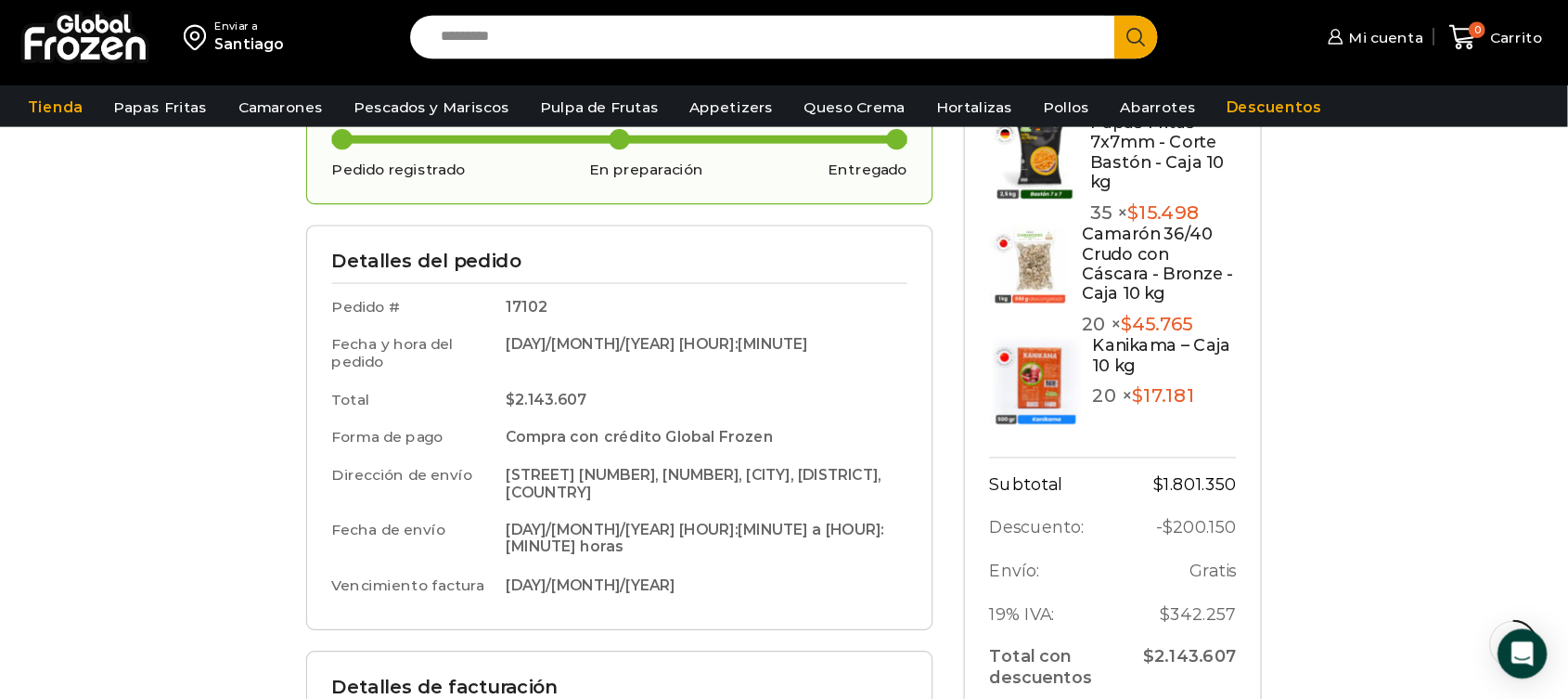 scroll, scrollTop: 278, scrollLeft: 0, axis: vertical 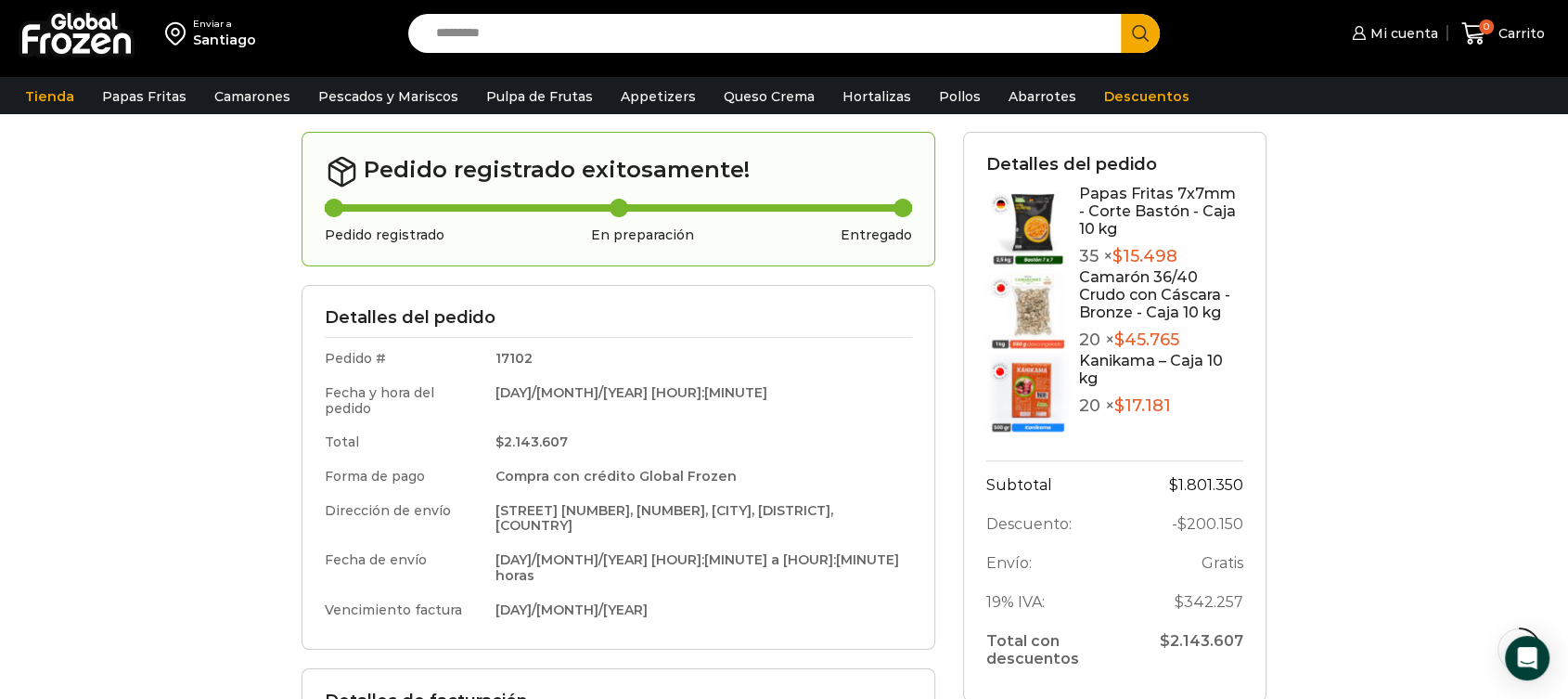 click on "El pedido # 17102  se realizó el  Julio 25, 2025  y está actualmente  Completado .
Pedido registrado exitosamente!
Pedido registrado
En preparación
Entregado
Detalles del pedido
Pedido #
17102
Fecha y hora del pedido
25/07/2025 14:14
Total
$ 2.143.607
Forma de pago
Compra con crédito Global Frozen
Dirección de envío
Avenida Fermín Vivaceta 630, 630, Santiago, Independencia, Chile
Fecha de envío
26/07/2025 09:00 a 18:00 horas
Vencimiento factura
10/08/2025
Detalles de facturación" at bounding box center [784, 511] 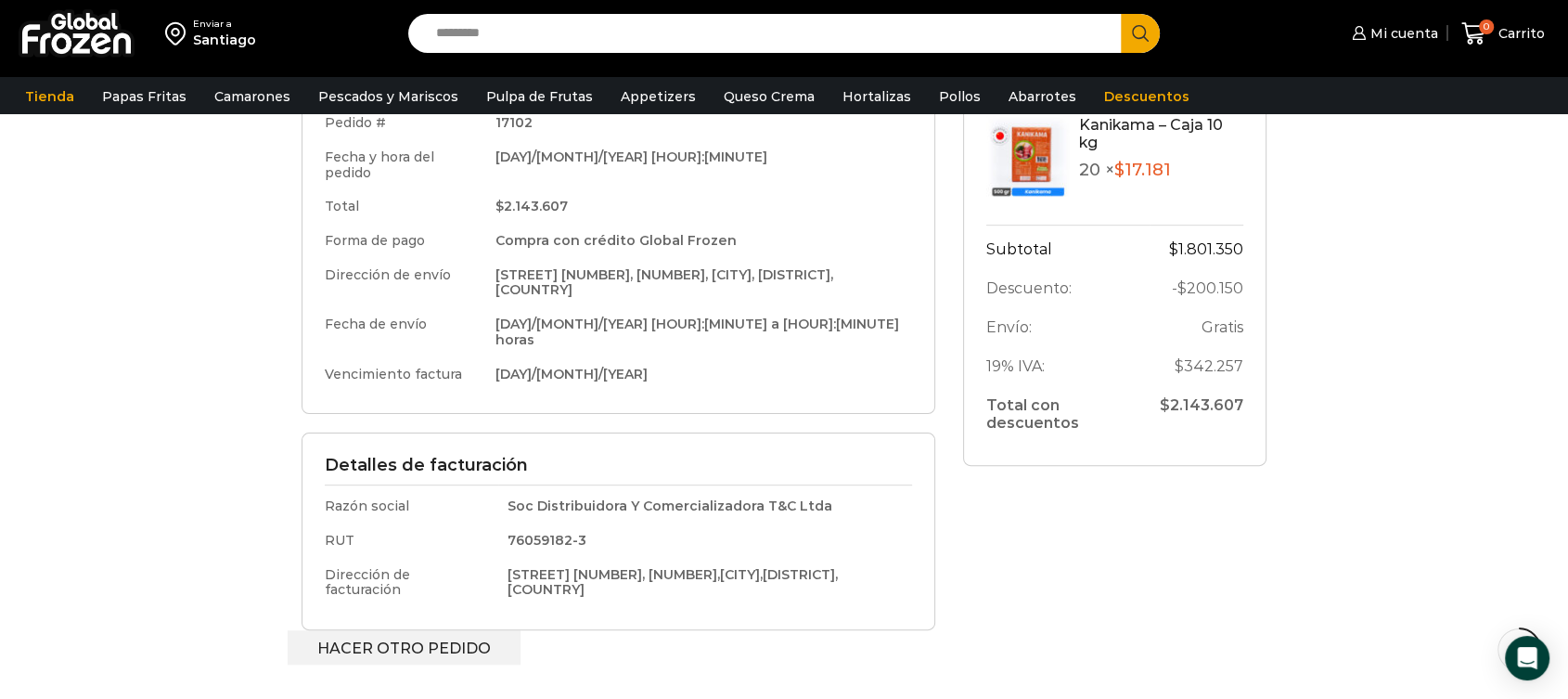 scroll, scrollTop: 0, scrollLeft: 0, axis: both 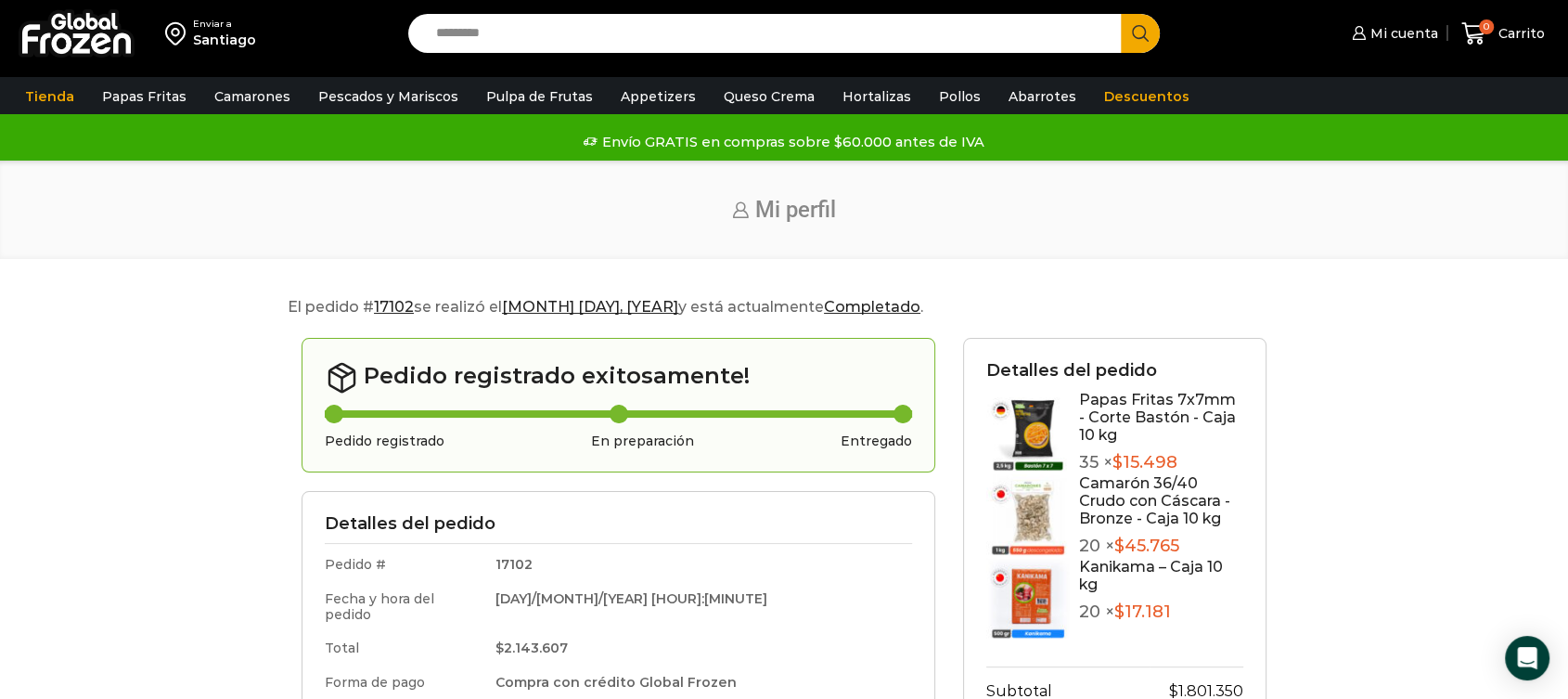 drag, startPoint x: 1169, startPoint y: 521, endPoint x: 1150, endPoint y: 517, distance: 19.416488 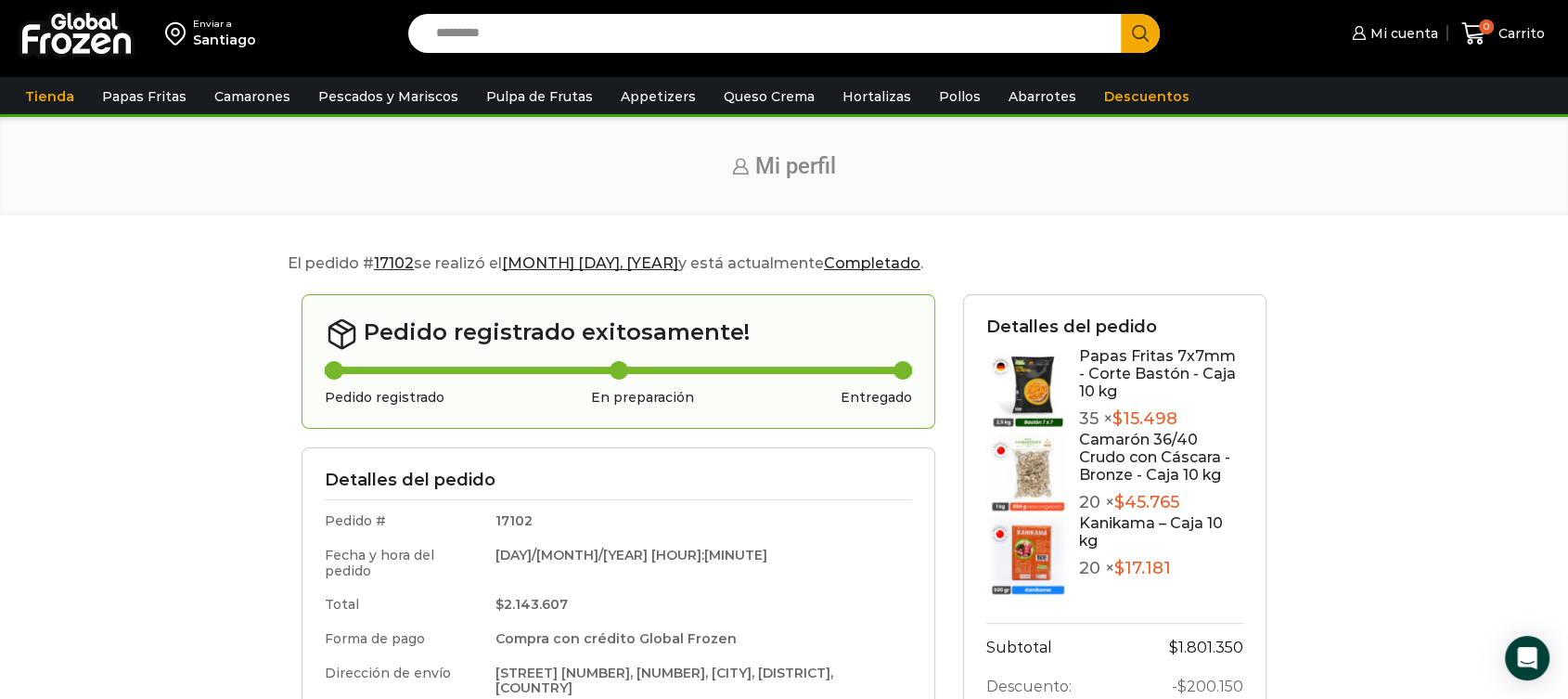 scroll, scrollTop: 0, scrollLeft: 0, axis: both 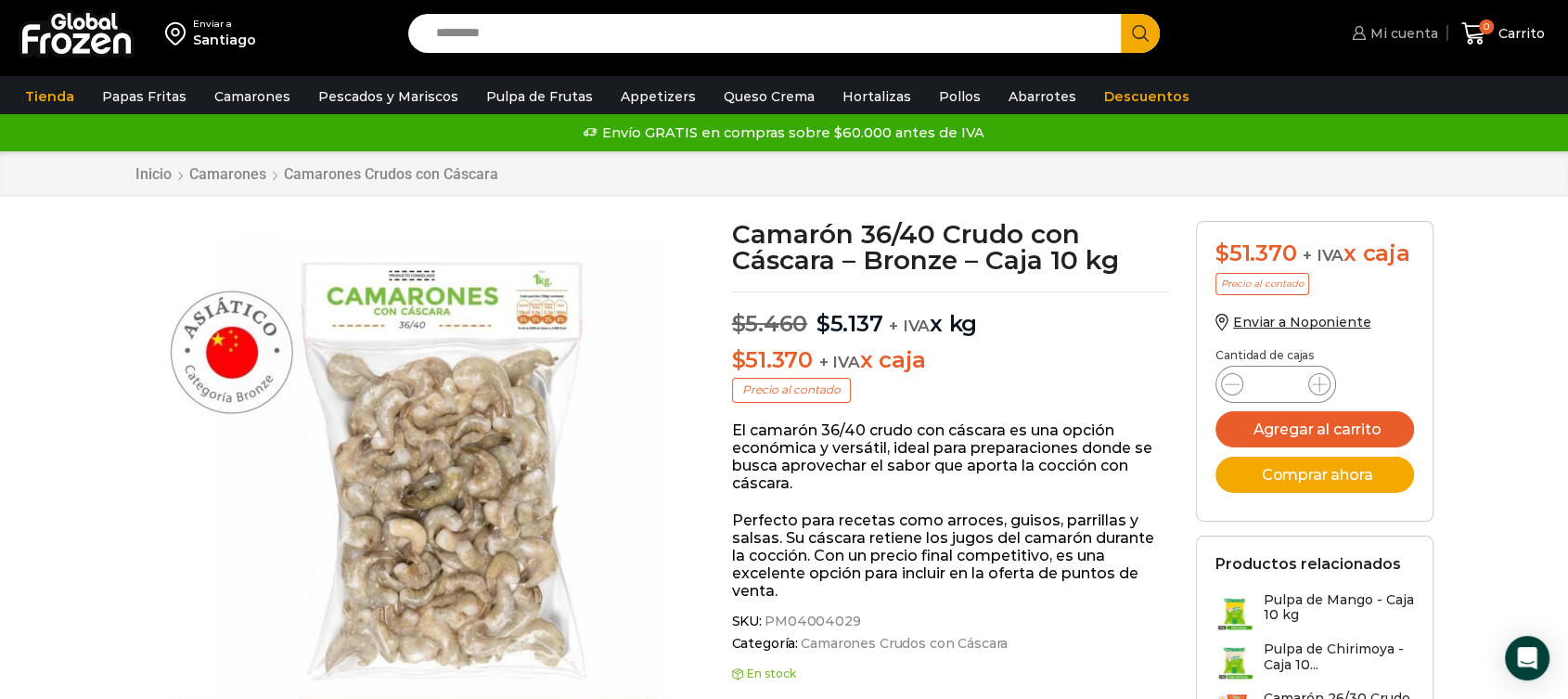 click on "Mi cuenta" at bounding box center [1402, 33] 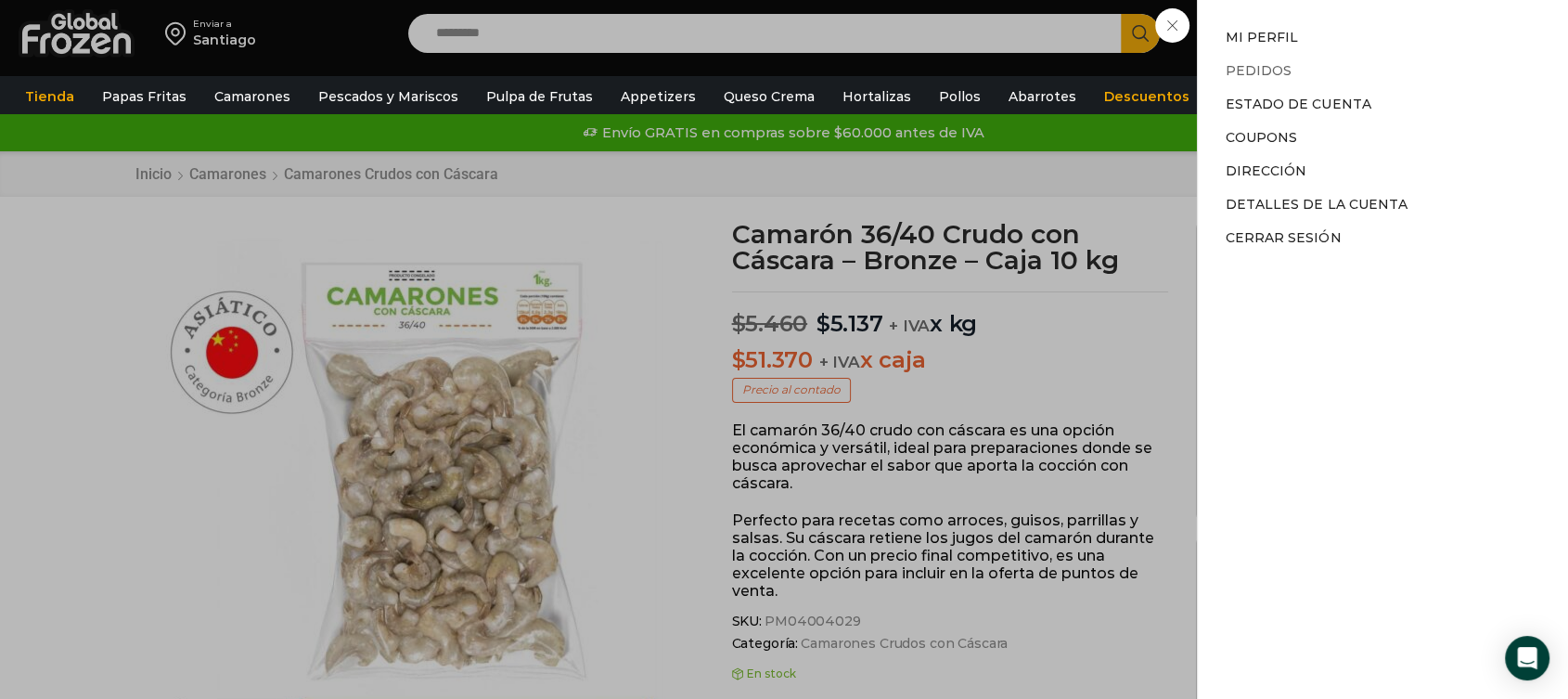 click on "Pedidos" at bounding box center [1258, 71] 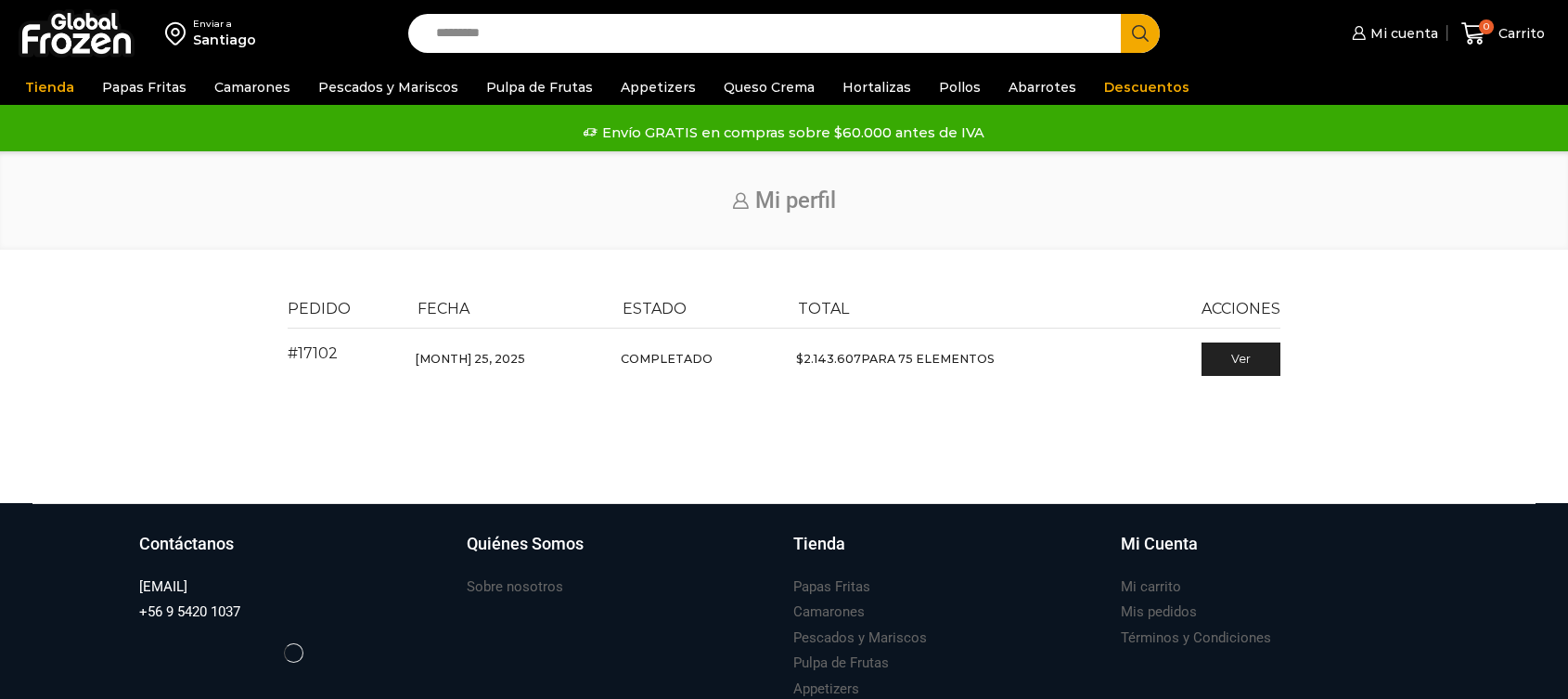 scroll, scrollTop: 0, scrollLeft: 0, axis: both 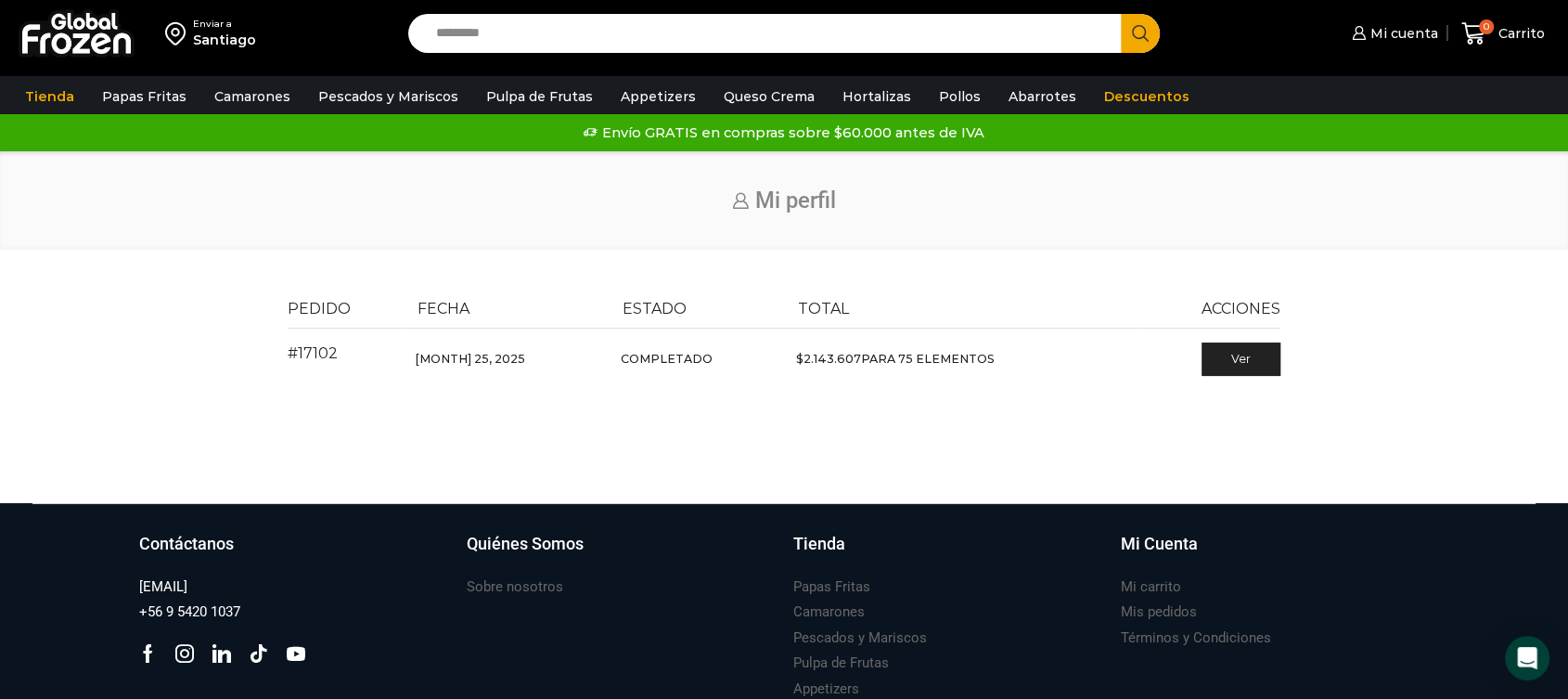 click on "Pedido
Fecha
Estado
Total
Acciones
#17102
[MONTH] 25, 2025
Completado
$ 2.143.607  para 75 elementos
Ver" at bounding box center (784, 395) 